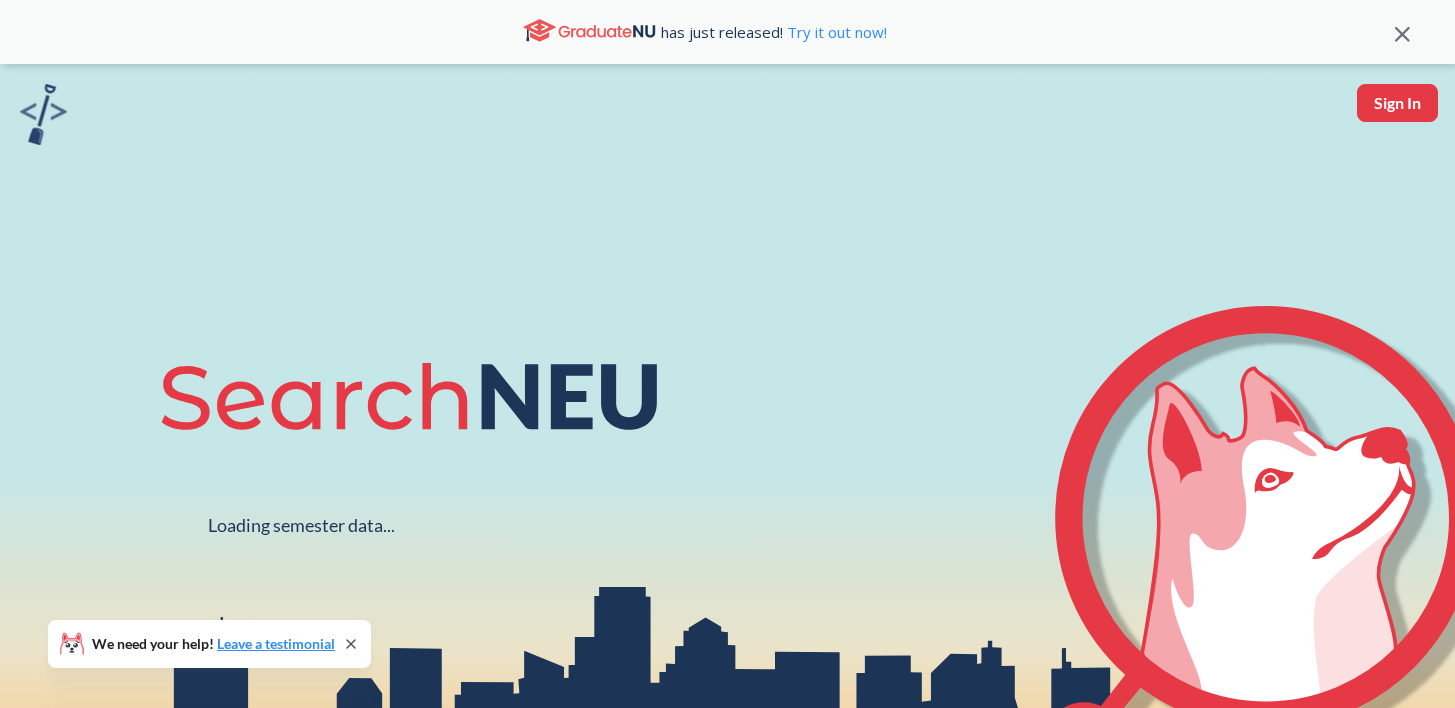 scroll, scrollTop: 0, scrollLeft: 0, axis: both 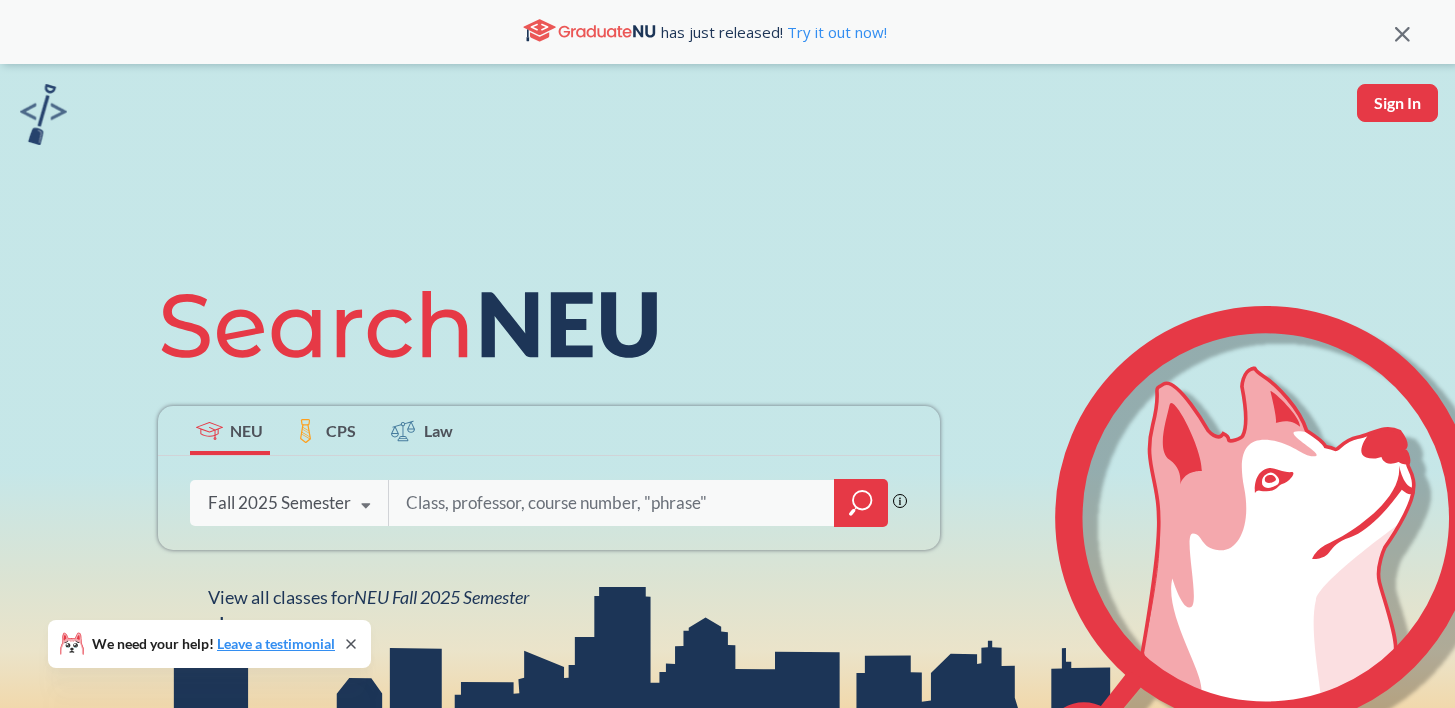 click at bounding box center (612, 503) 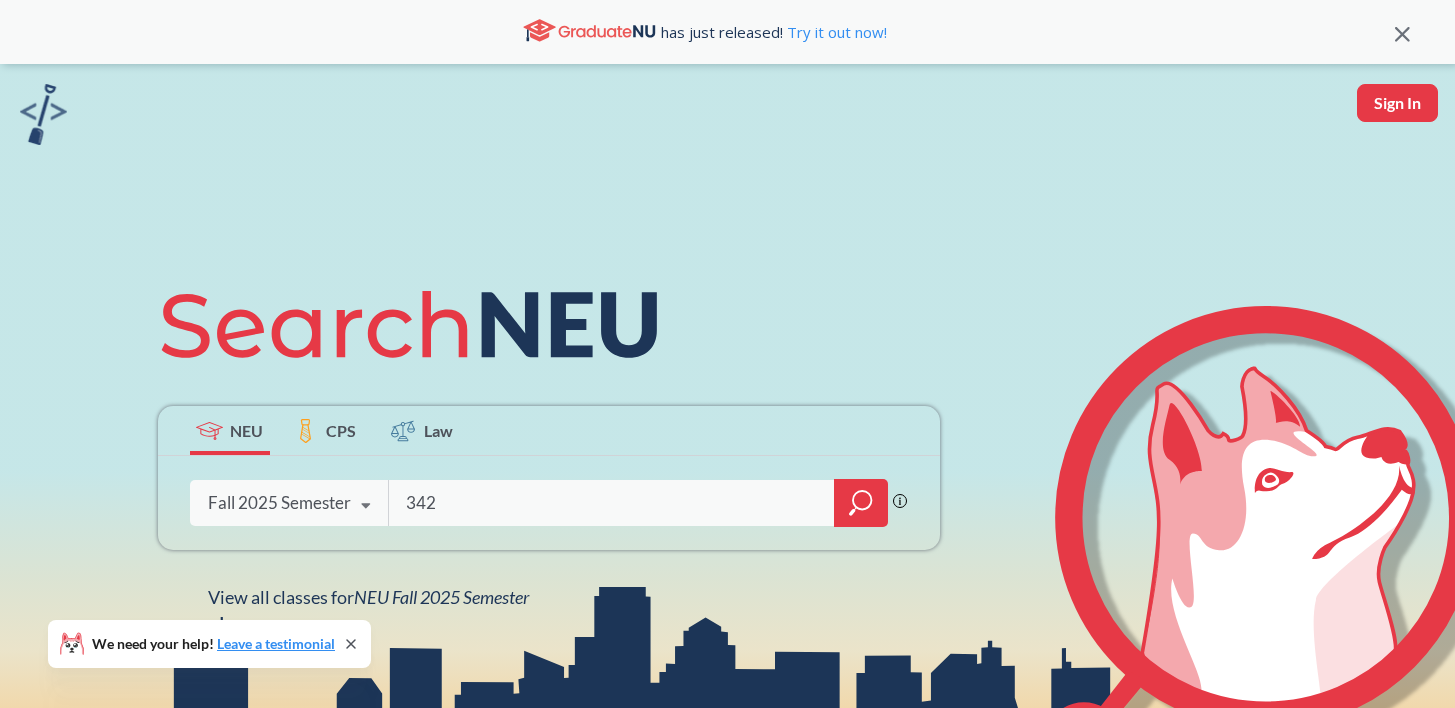 type on "3421" 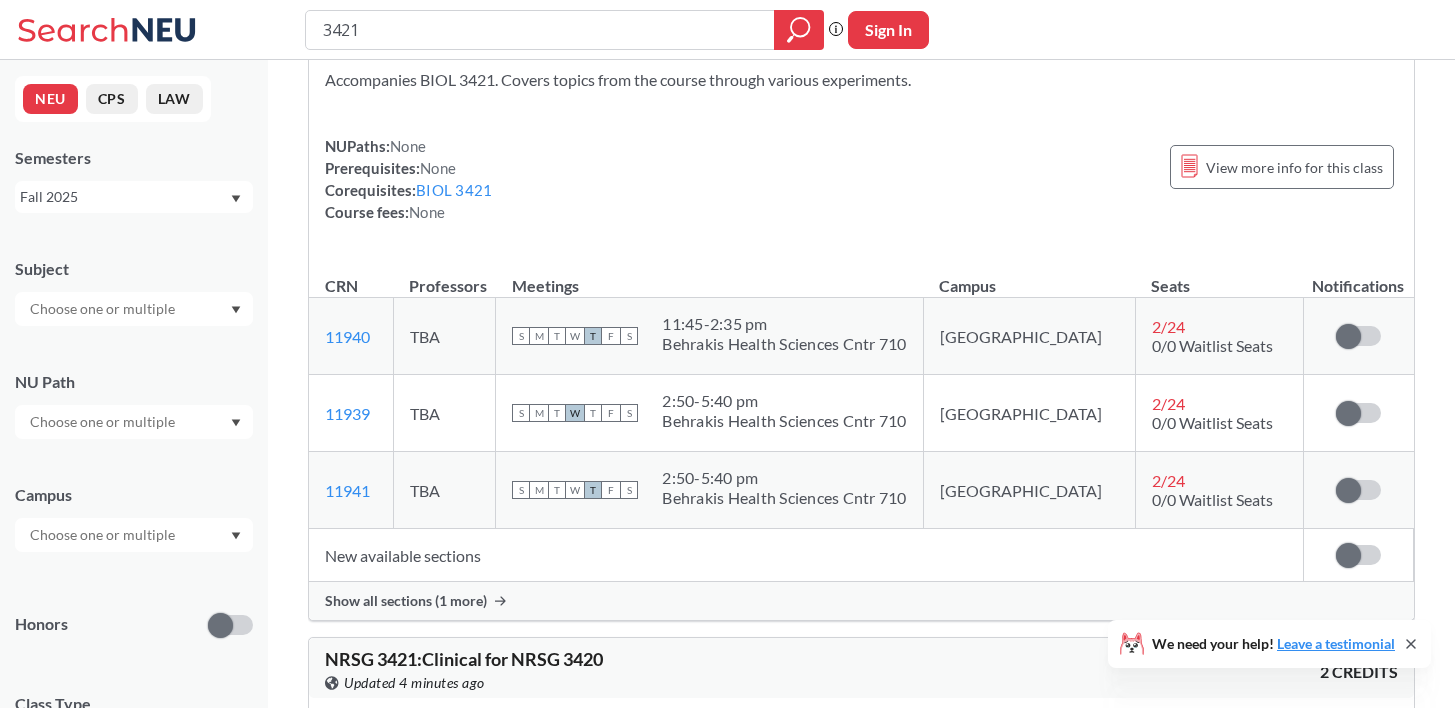 scroll, scrollTop: 0, scrollLeft: 0, axis: both 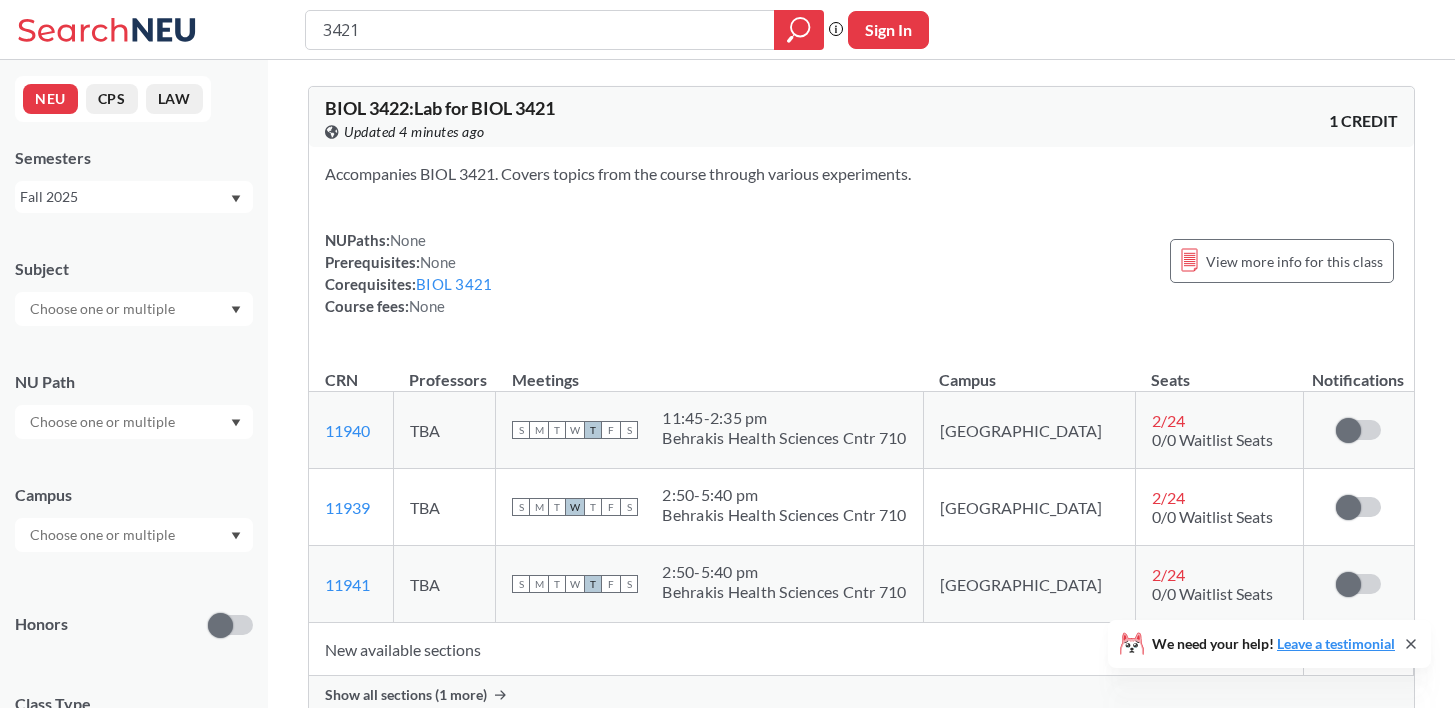 click at bounding box center (134, 309) 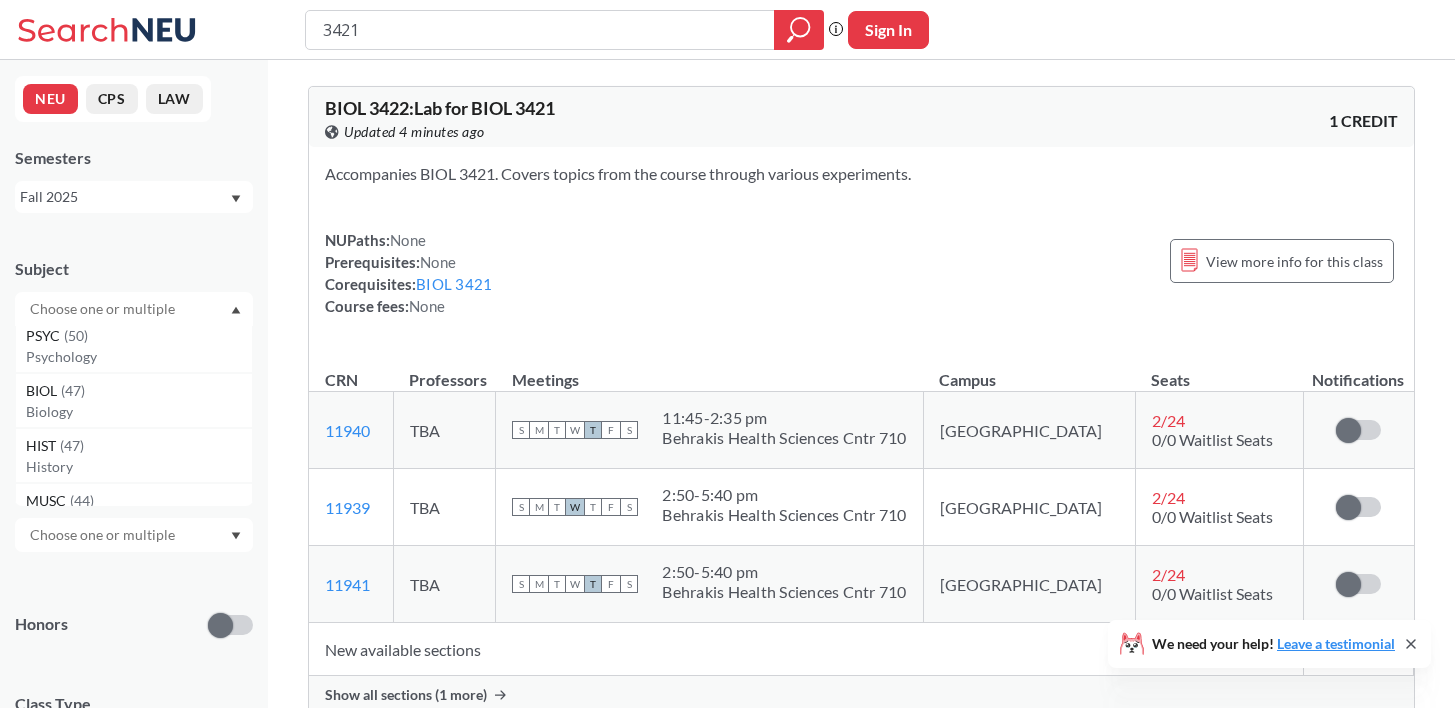 scroll, scrollTop: 827, scrollLeft: 0, axis: vertical 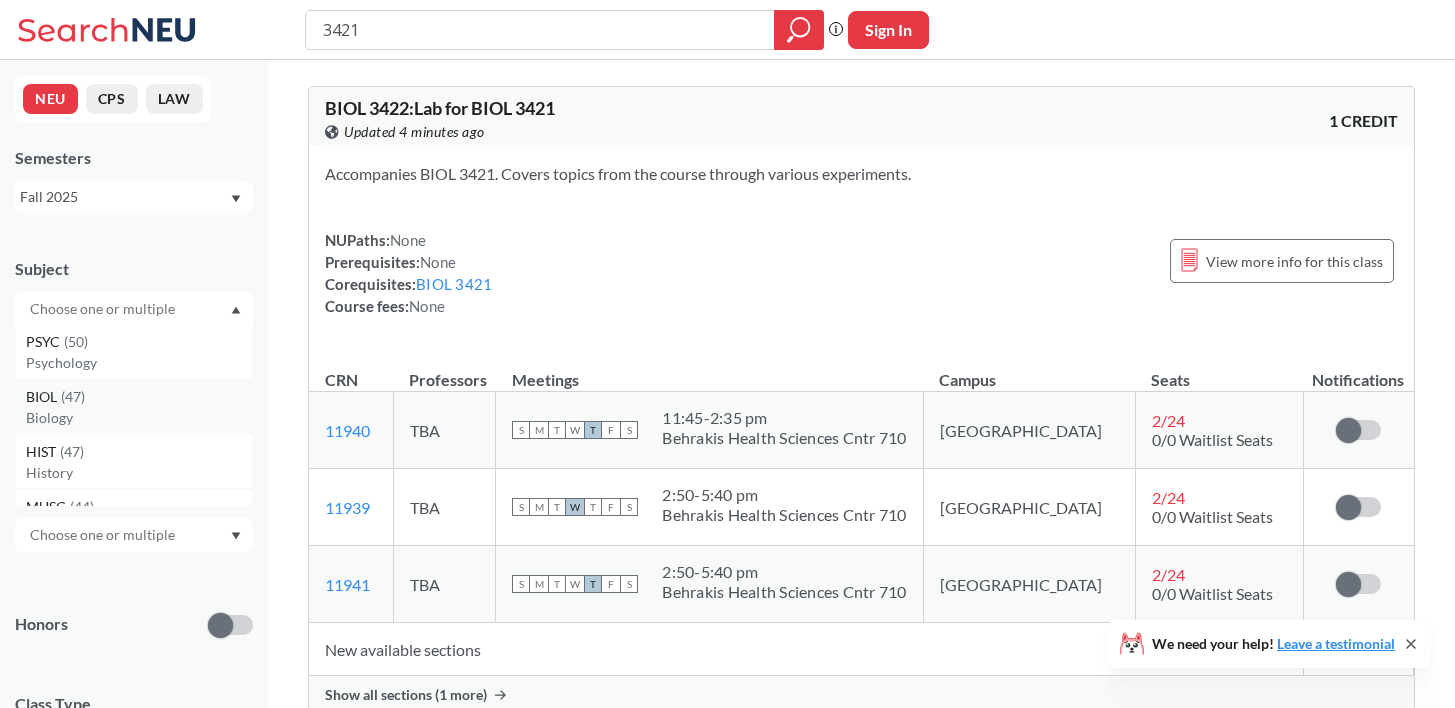 click on "Biology" at bounding box center [139, 418] 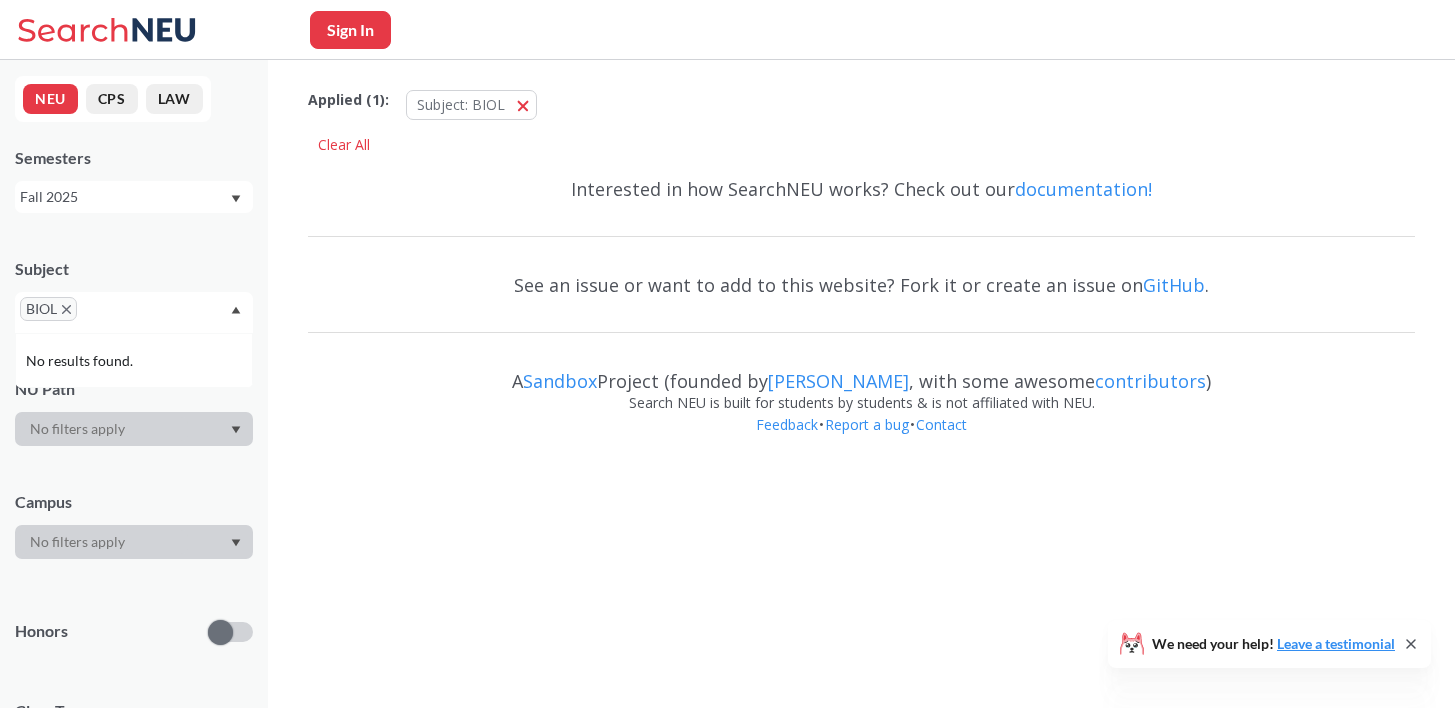 scroll, scrollTop: 0, scrollLeft: 0, axis: both 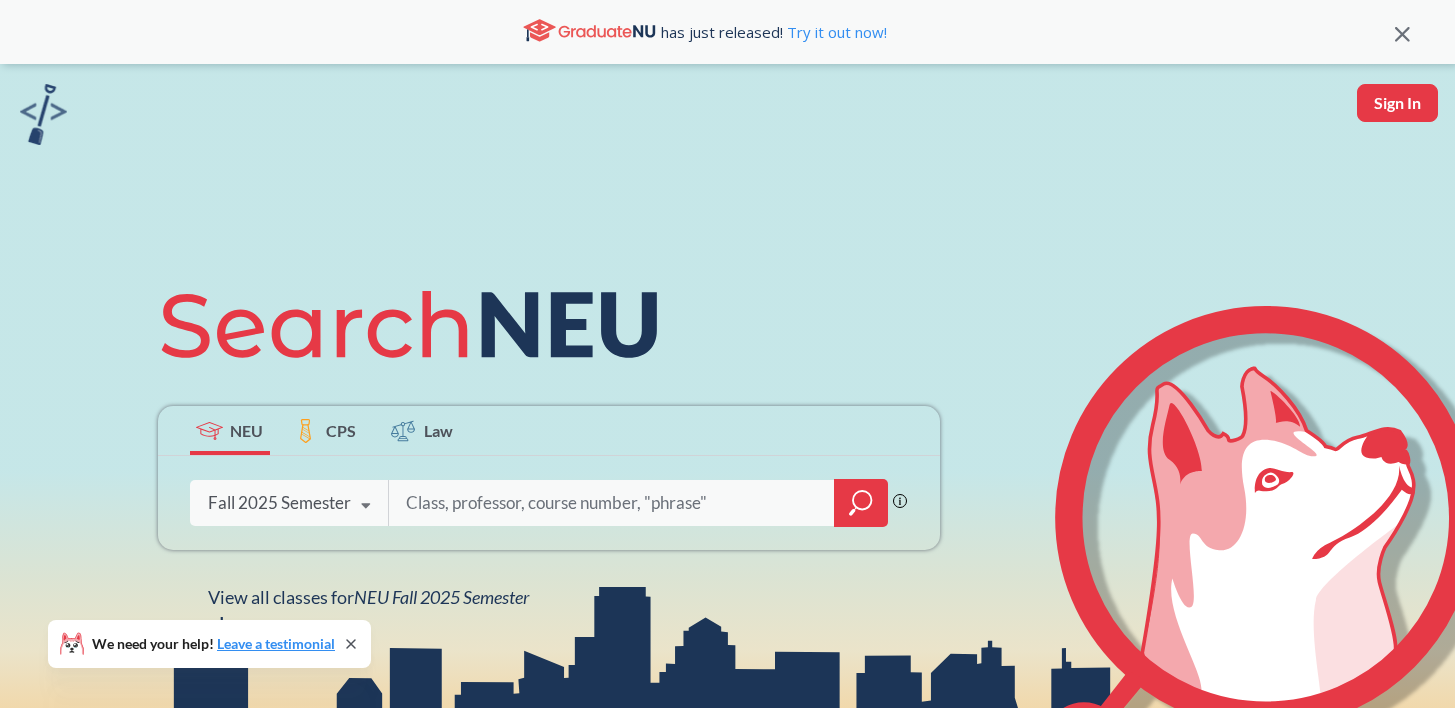 click at bounding box center (612, 503) 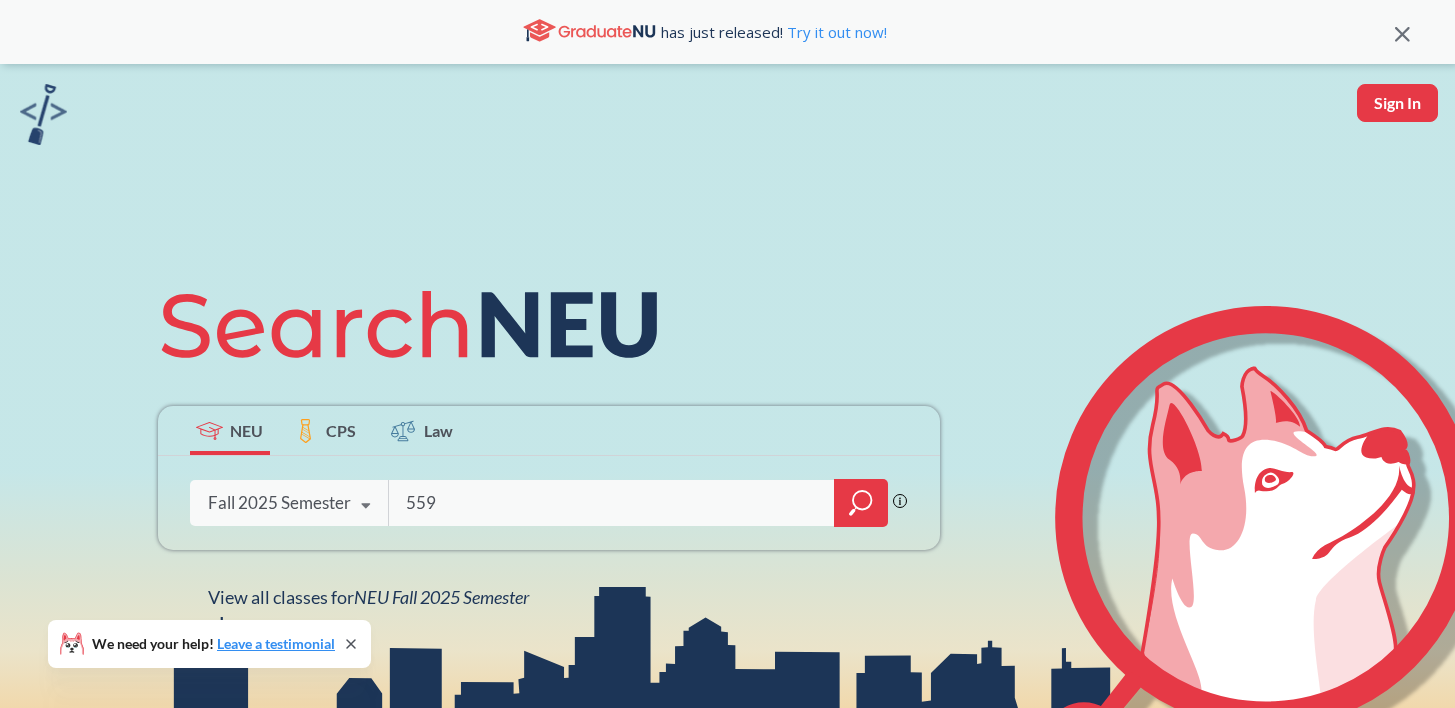 type on "5597" 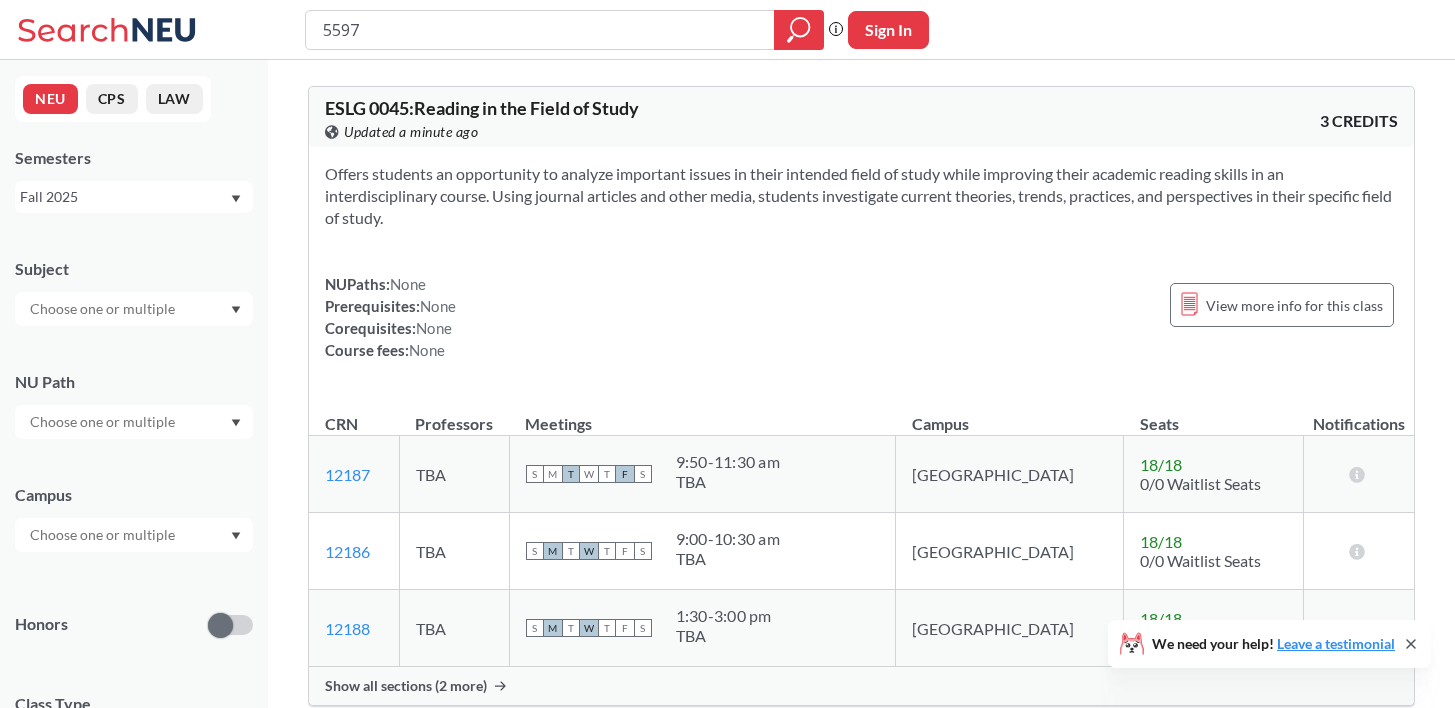click on "Fall 2025" at bounding box center (124, 197) 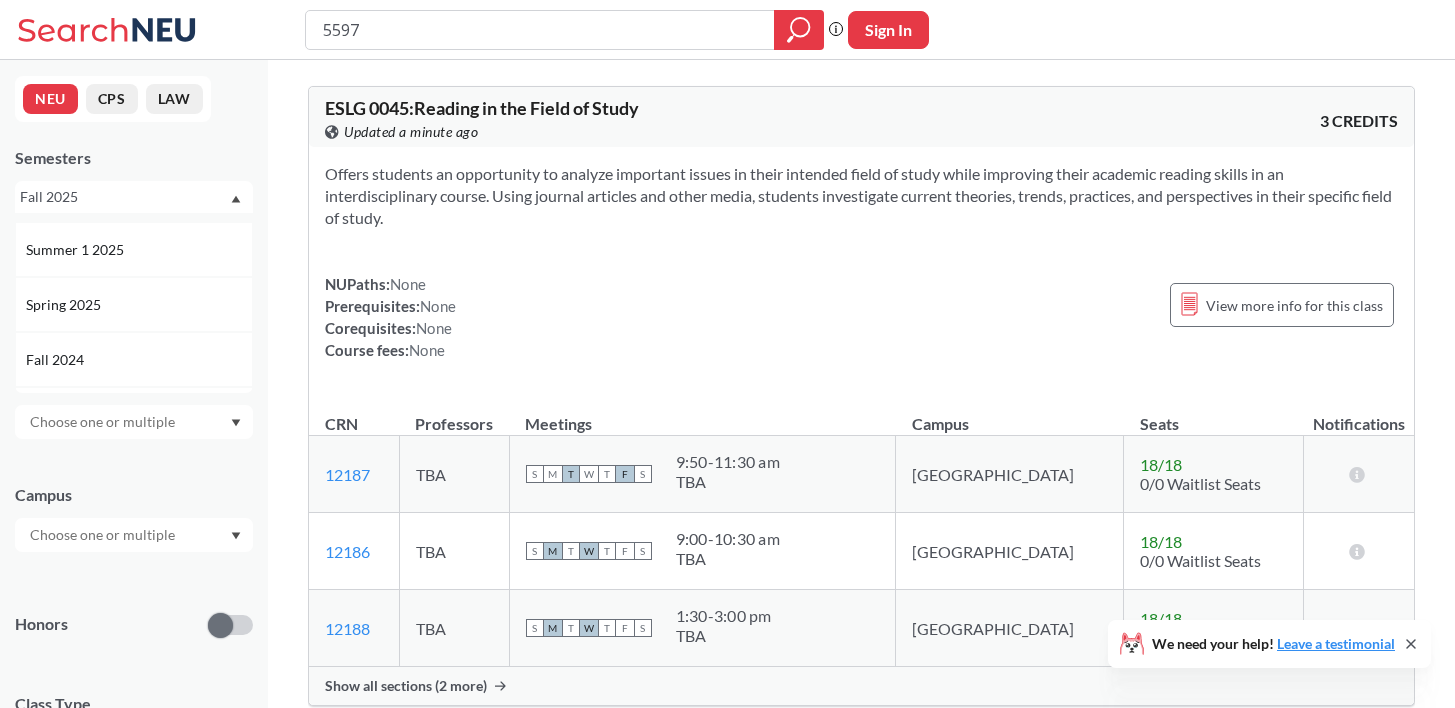 scroll, scrollTop: 157, scrollLeft: 0, axis: vertical 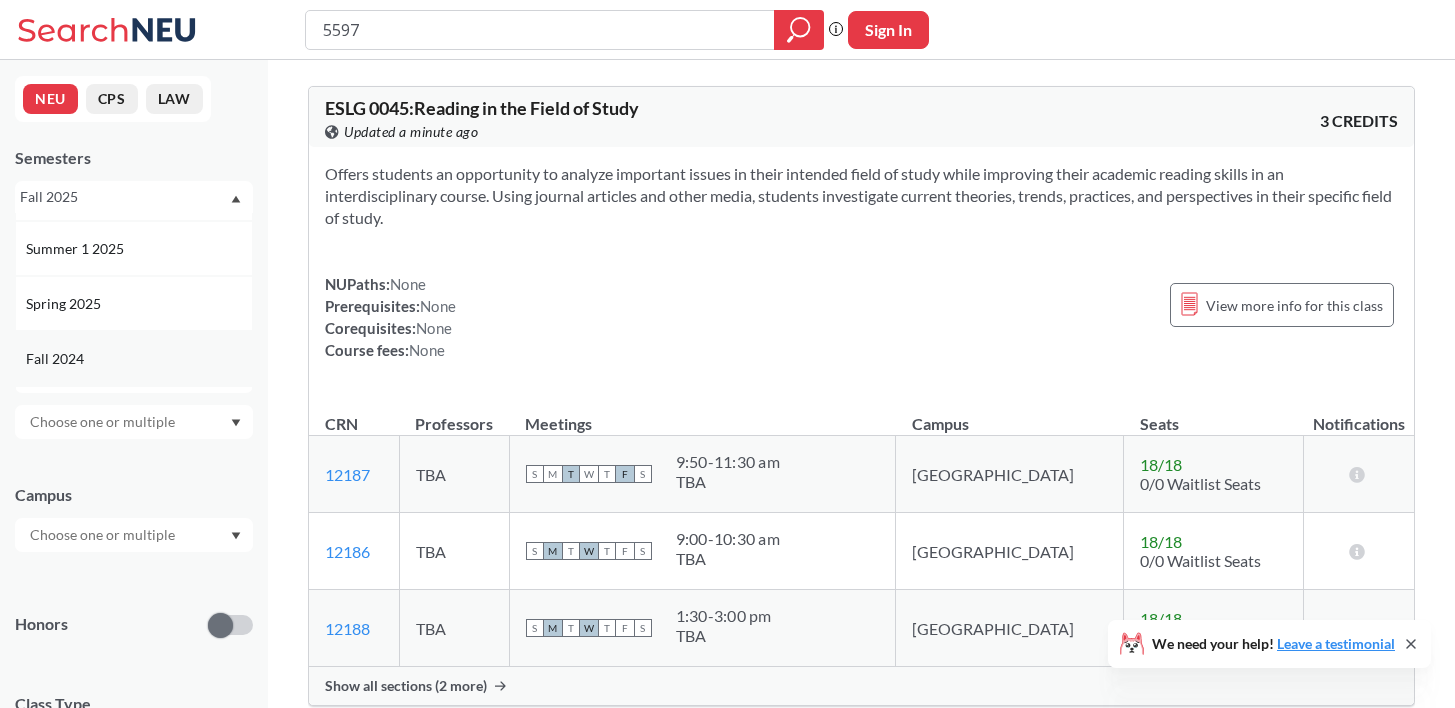 click on "Fall 2024" at bounding box center (139, 359) 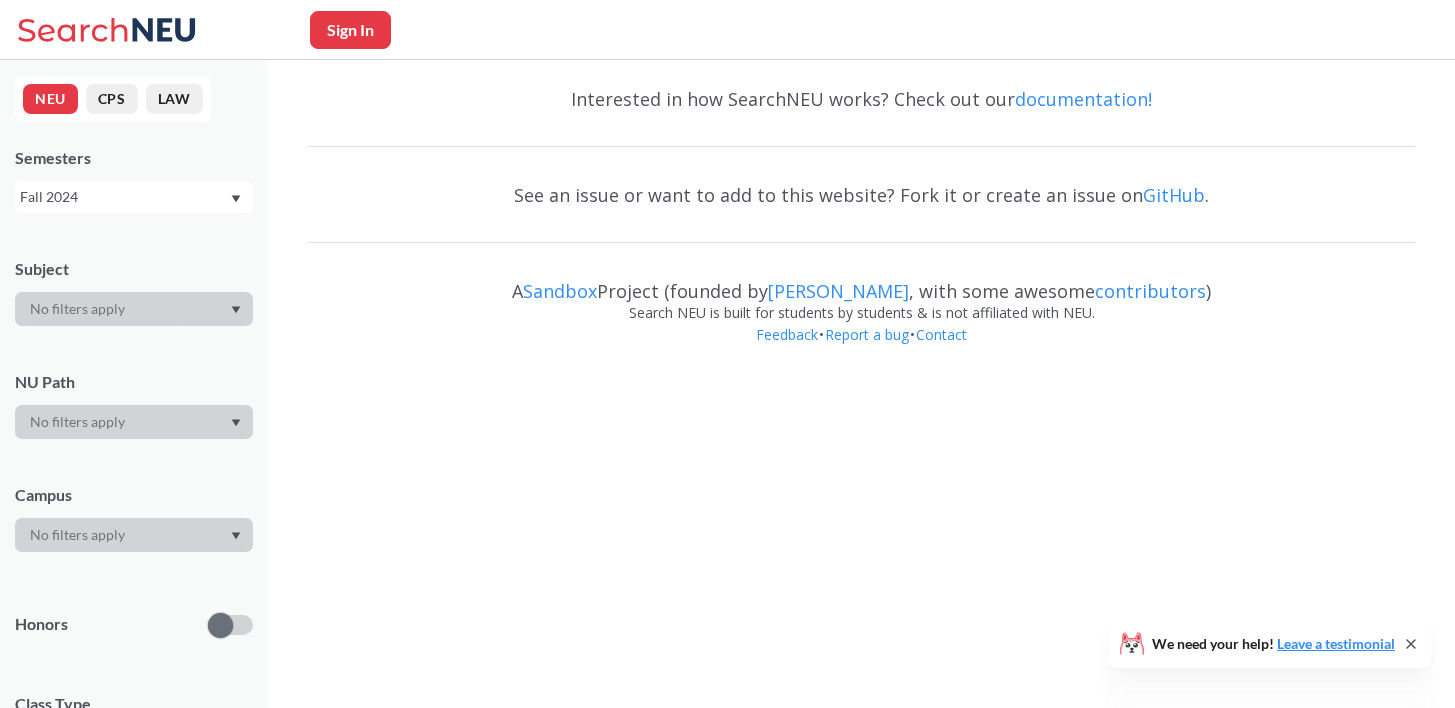 scroll, scrollTop: 0, scrollLeft: 0, axis: both 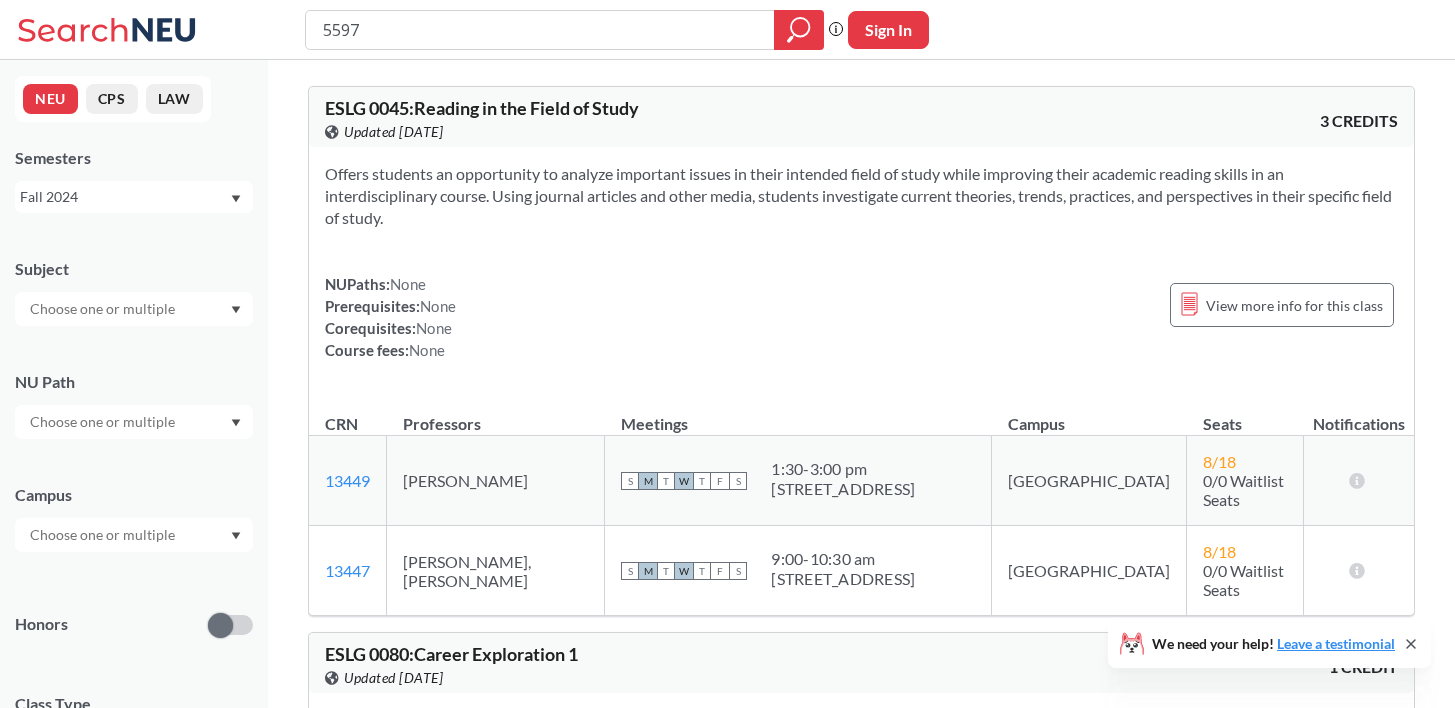click on "NEU CPS LAW Semesters Fall 2024 Subject NU Path Campus Honors Class Type Lecture 1650 Individual Instruction 271 Seminar 259 Lab 112 Studio 91 Off-campus instruction 62 Recitation/Discussion 36 Off-campus instruction w/ lec 27 Course ID Range 1000 2000 3000 4000 5000 6000 7000 8000" at bounding box center (134, 384) 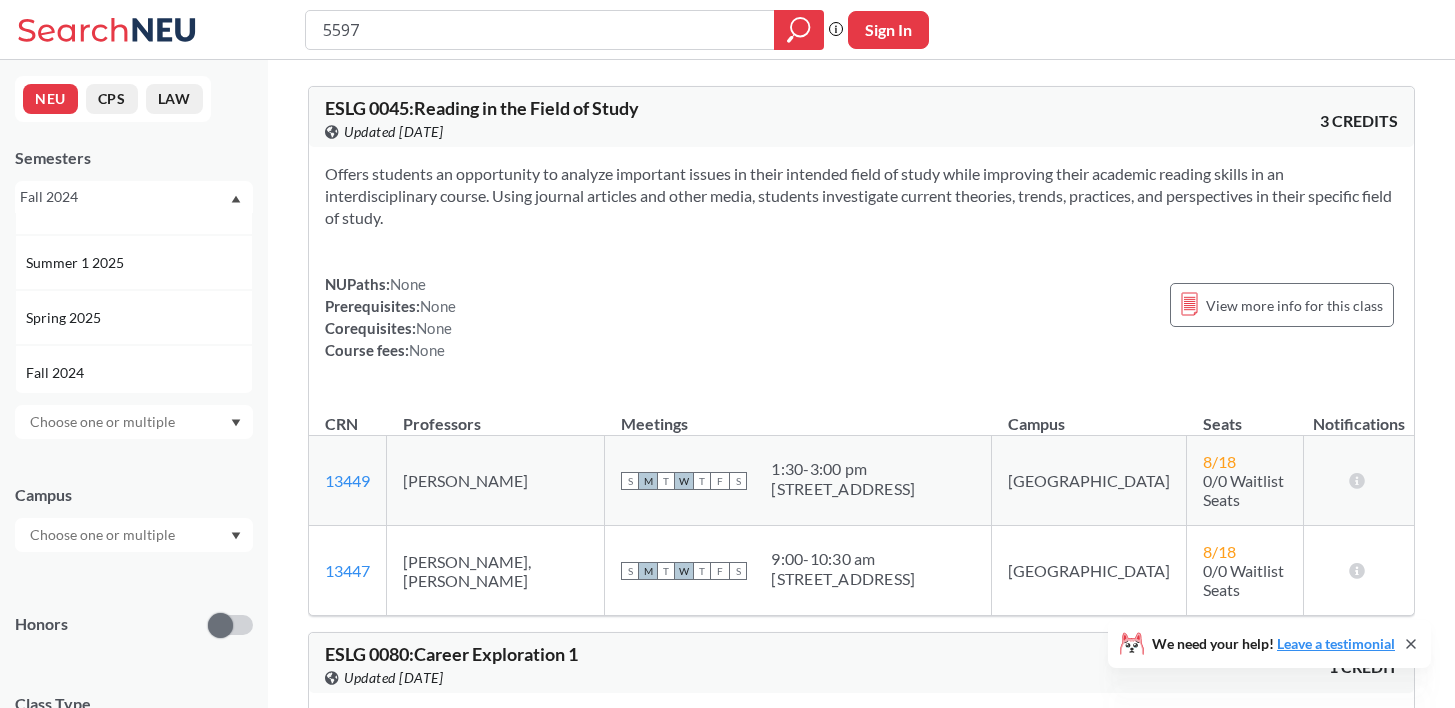 scroll, scrollTop: 216, scrollLeft: 0, axis: vertical 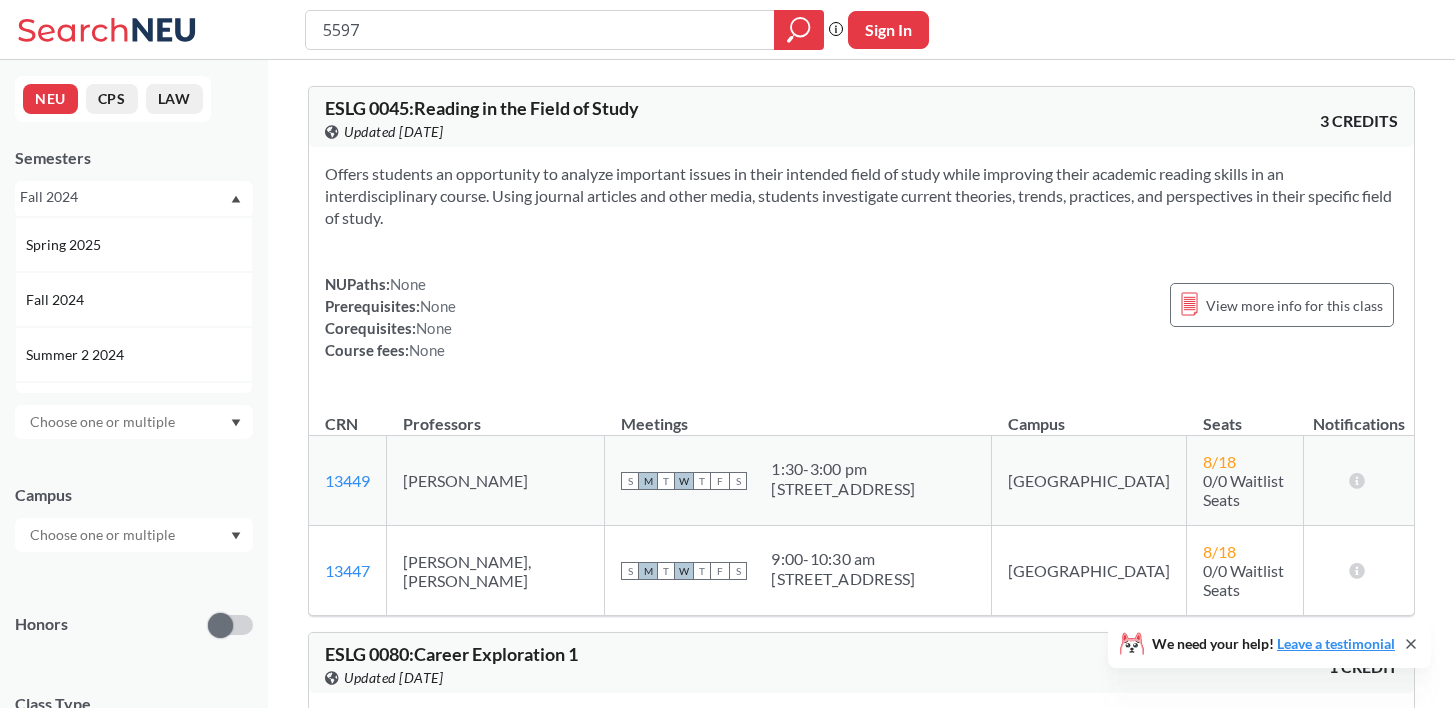 click on "Campus" at bounding box center [134, 508] 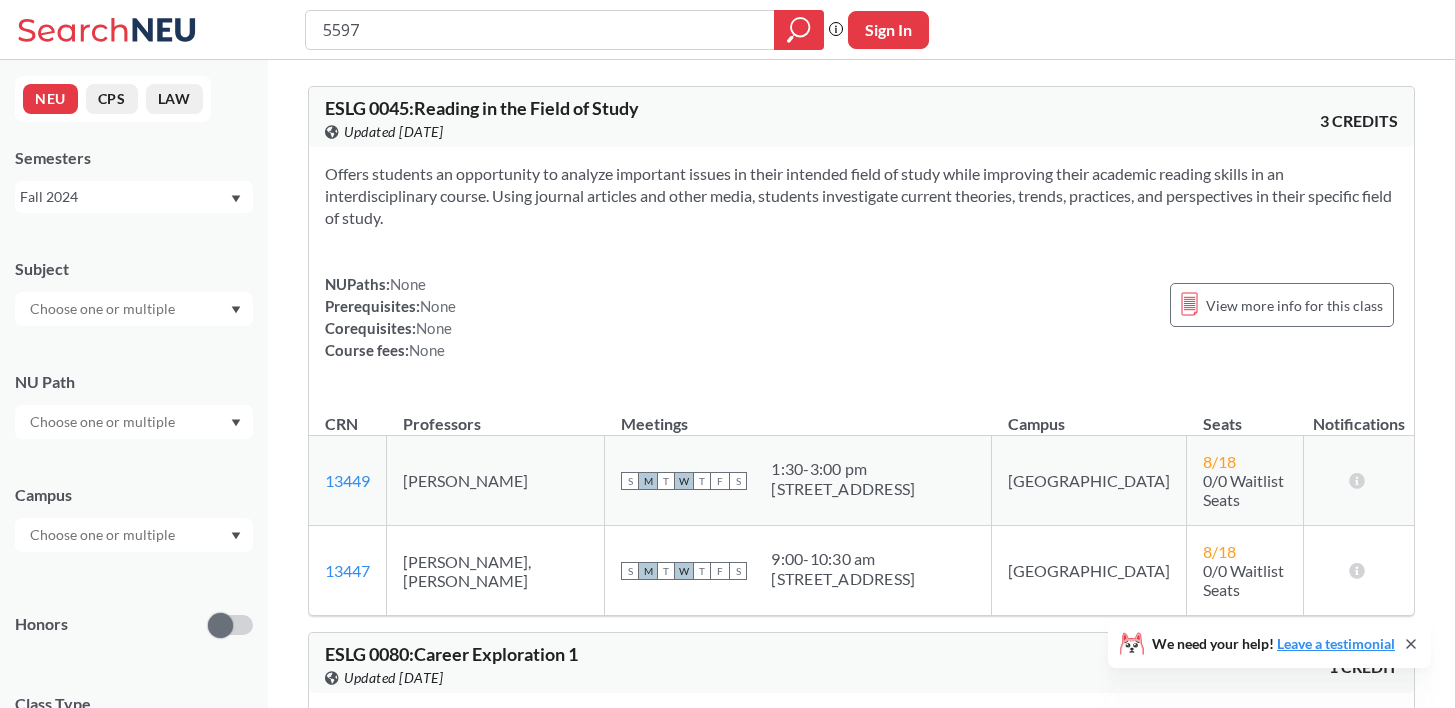 click at bounding box center (104, 309) 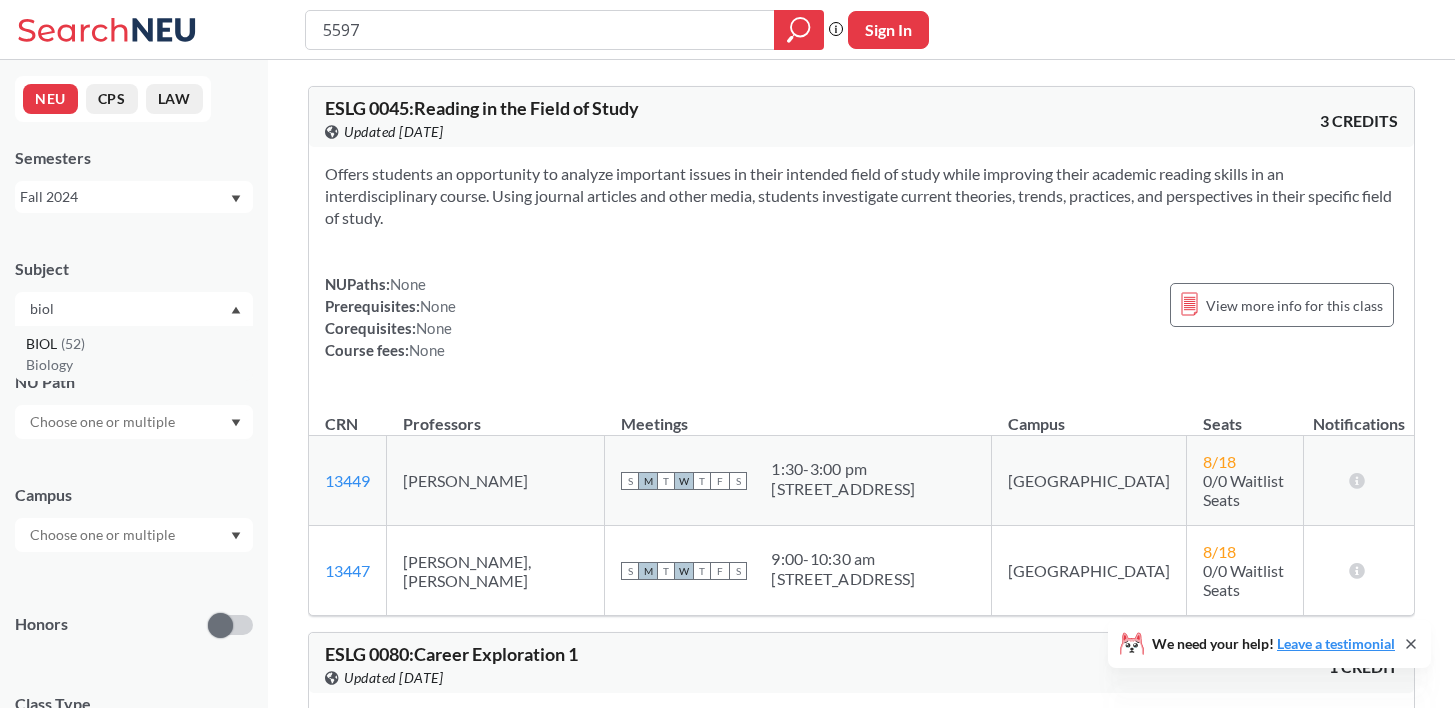 type on "biol" 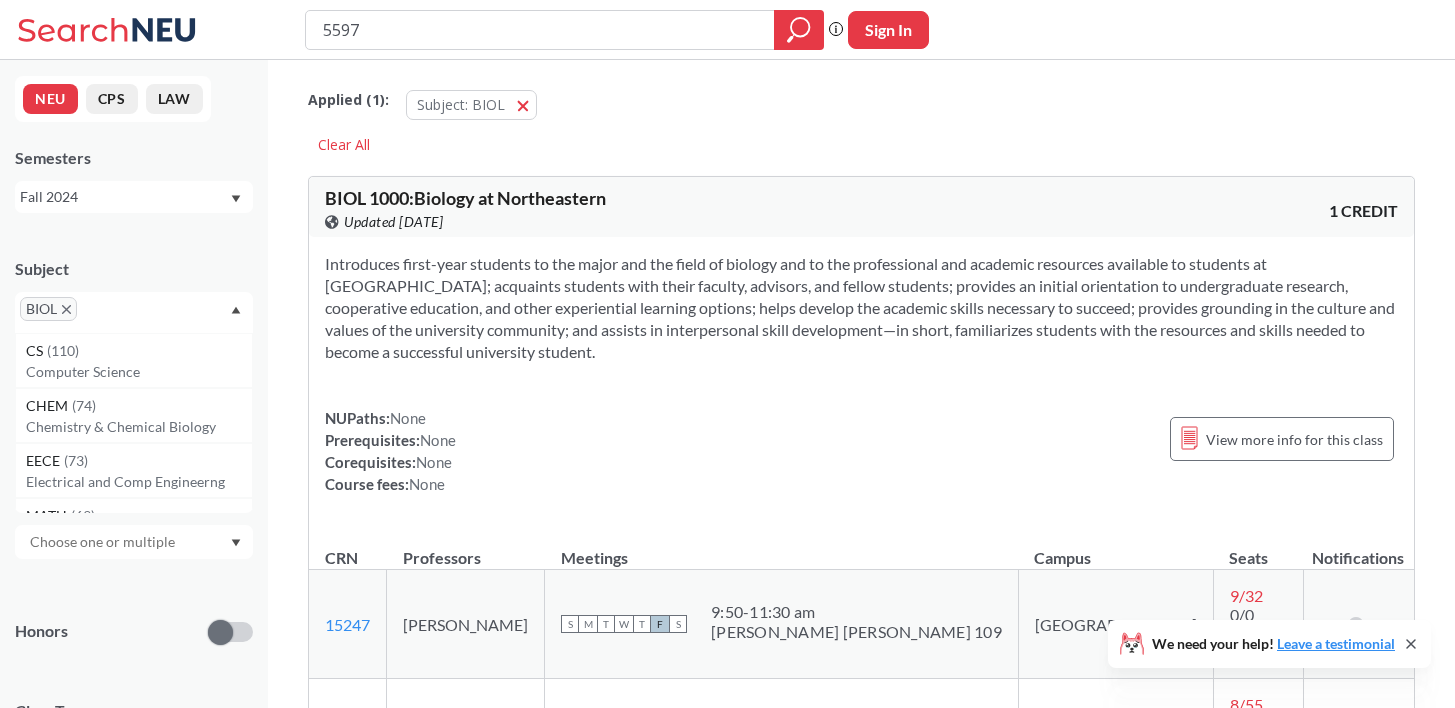 click on "Fall 2024" at bounding box center (124, 197) 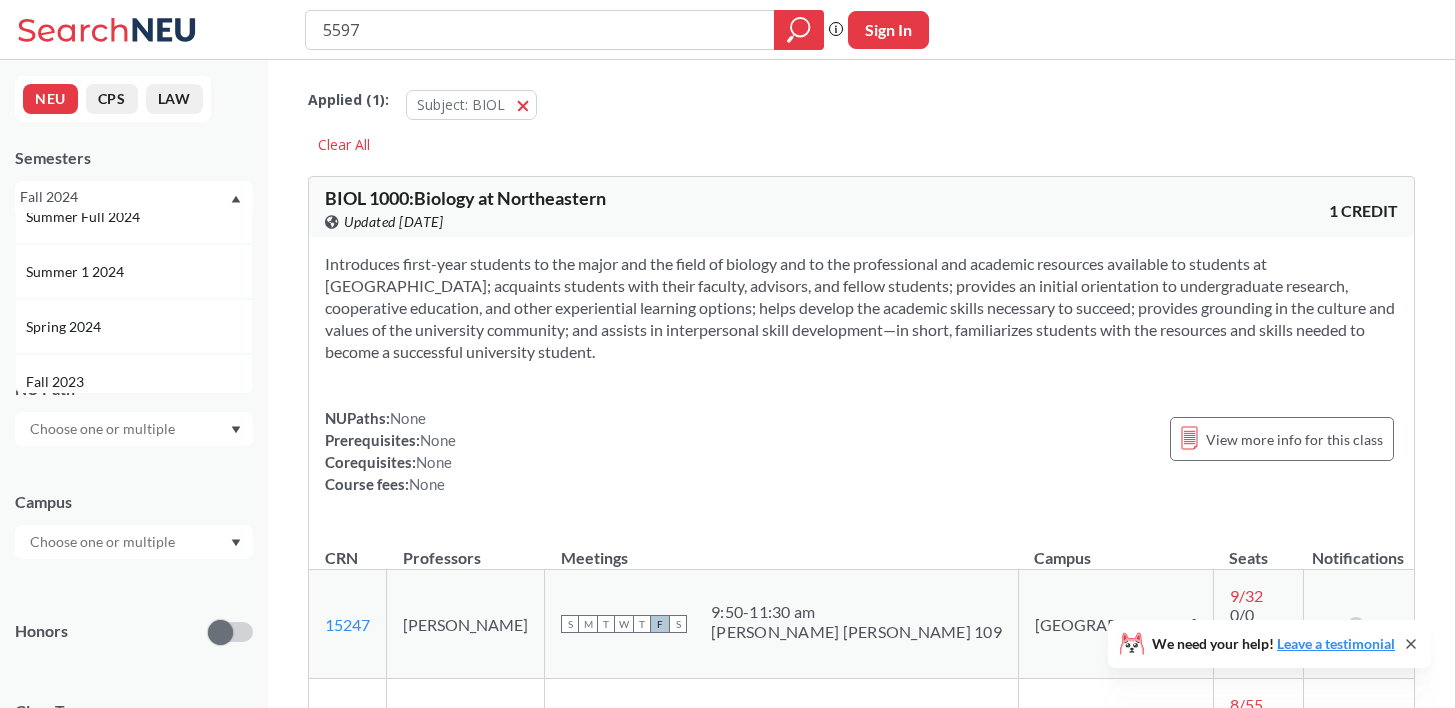 scroll, scrollTop: 462, scrollLeft: 0, axis: vertical 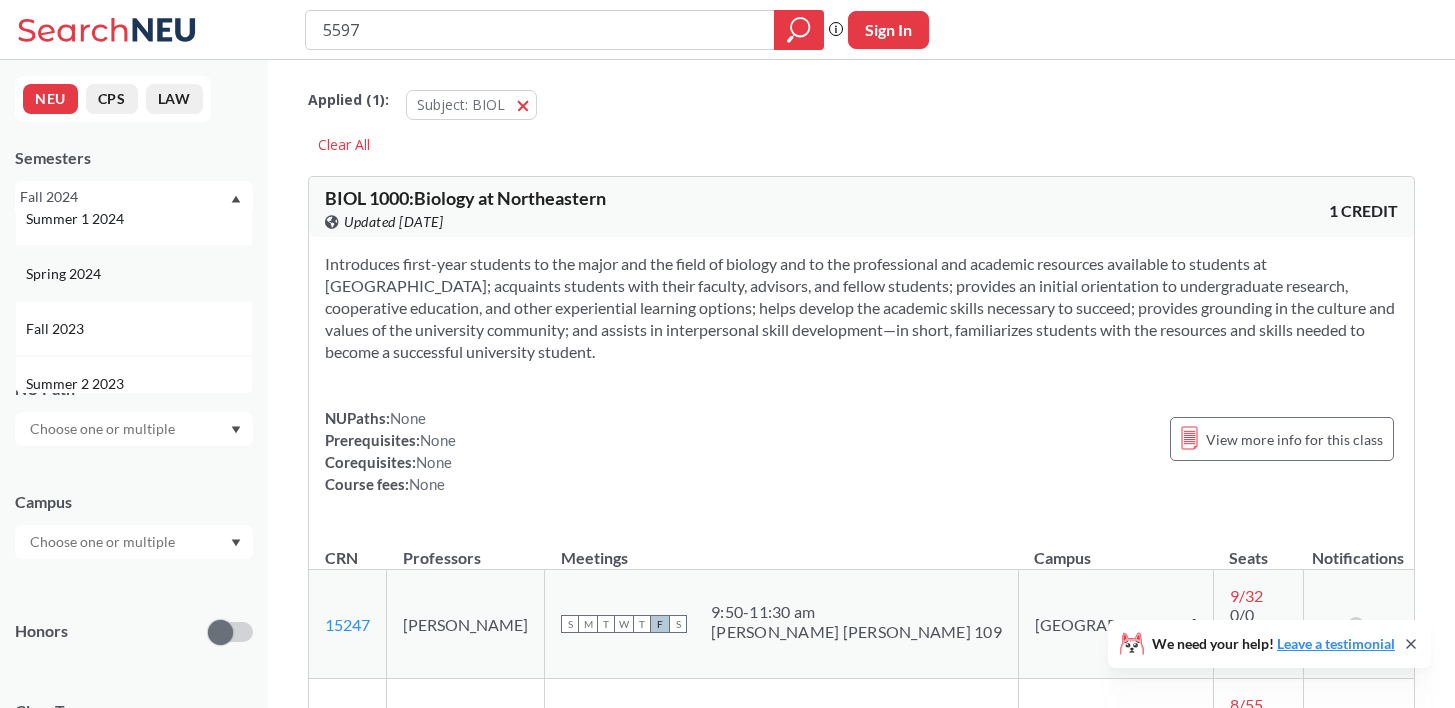 click on "Spring 2024" at bounding box center [139, 274] 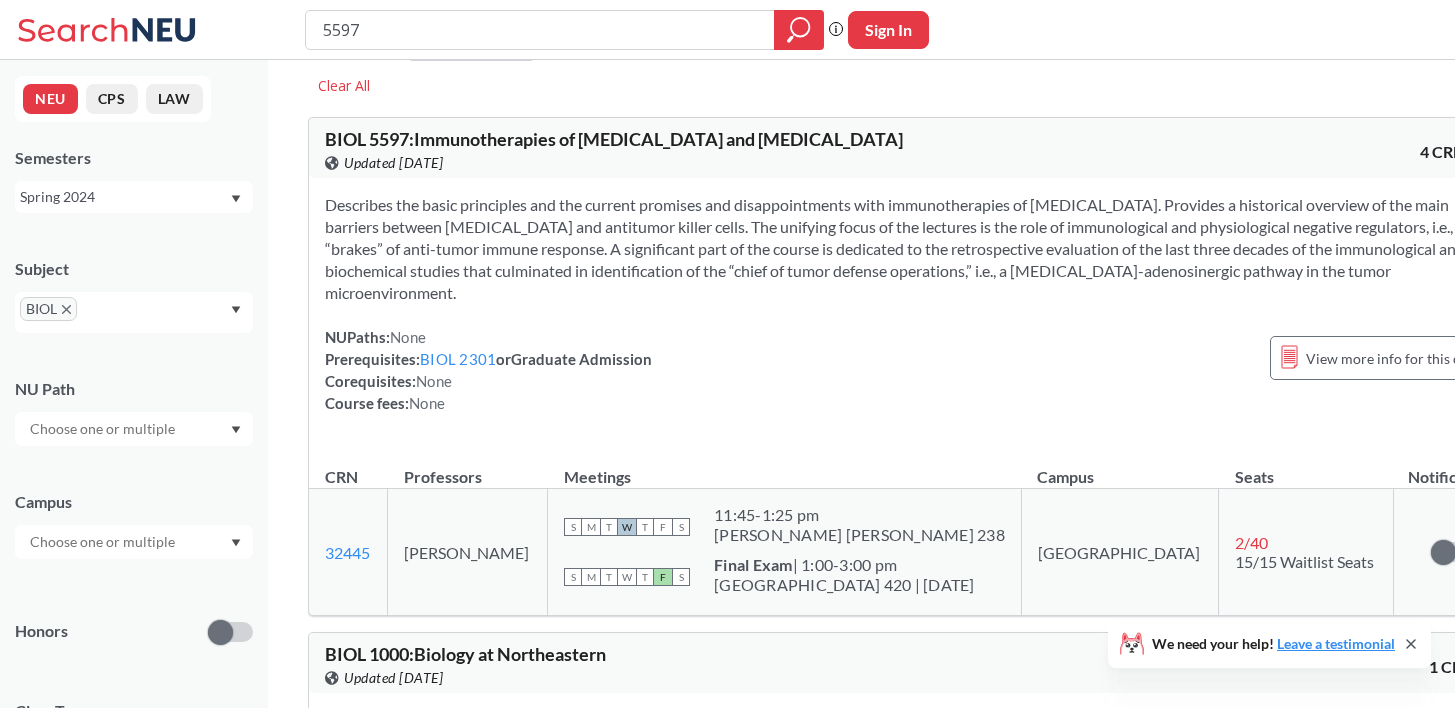 scroll, scrollTop: 60, scrollLeft: 0, axis: vertical 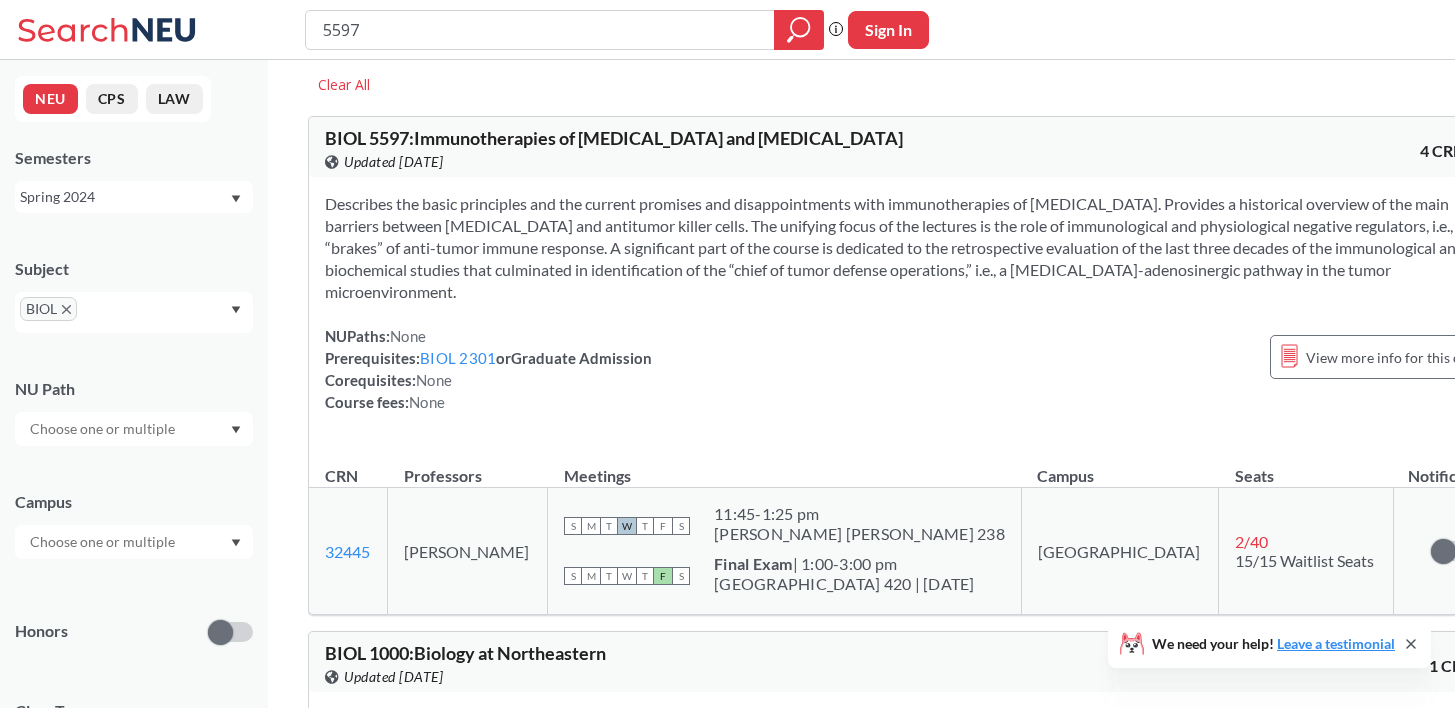 click on "Describes the basic principles and the current promises and disappointments with immunotherapies of [MEDICAL_DATA]. Provides a historical overview of the main barriers between [MEDICAL_DATA] and antitumor killer cells. The unifying focus of the lectures is the role of immunological and physiological negative regulators, i.e., “brakes” of anti-tumor immune response. A significant part of the course is dedicated to the retrospective evaluation of the last three decades of the immunological and biochemical studies that culminated in identification of the “chief of tumor defense operations,” i.e., a [MEDICAL_DATA]-adenosinergic pathway in the tumor microenvironment." at bounding box center (895, 247) 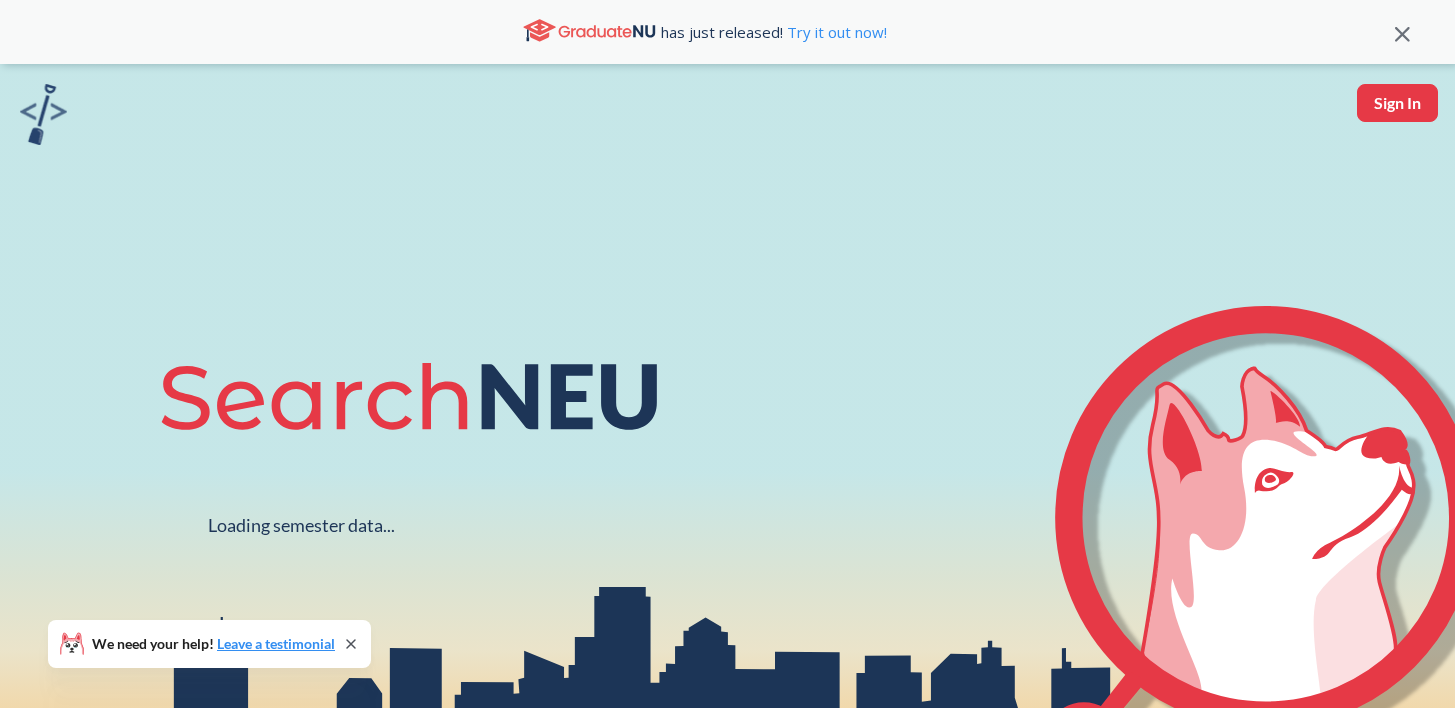 scroll, scrollTop: 0, scrollLeft: 0, axis: both 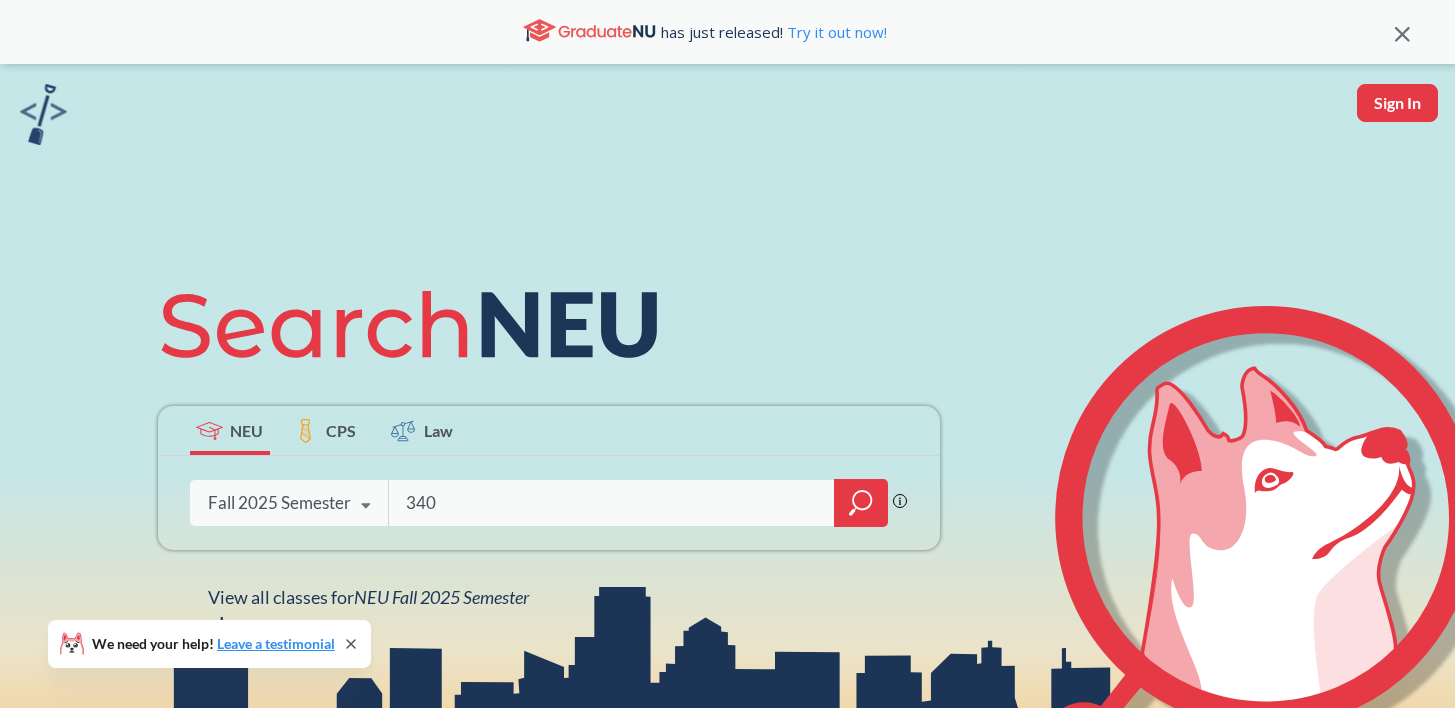type on "3400" 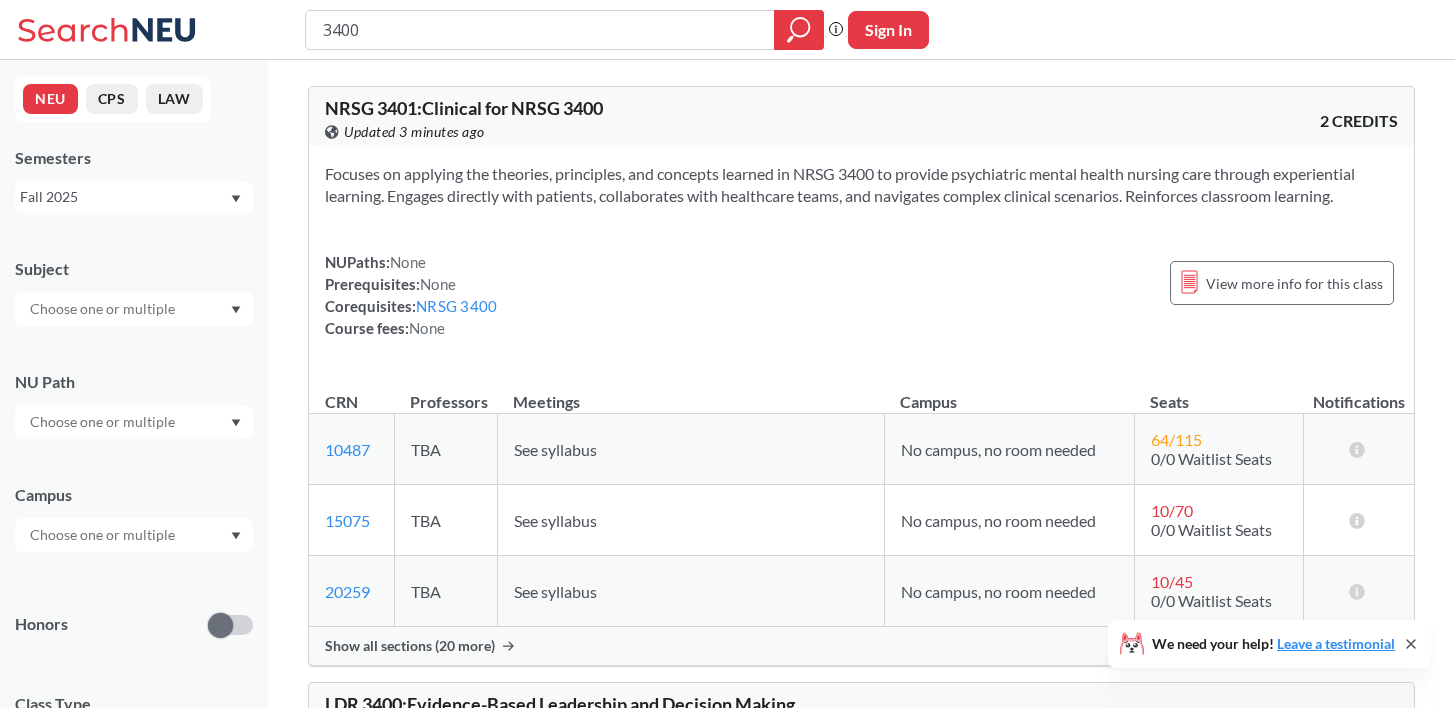 click on "Fall 2025" at bounding box center [124, 197] 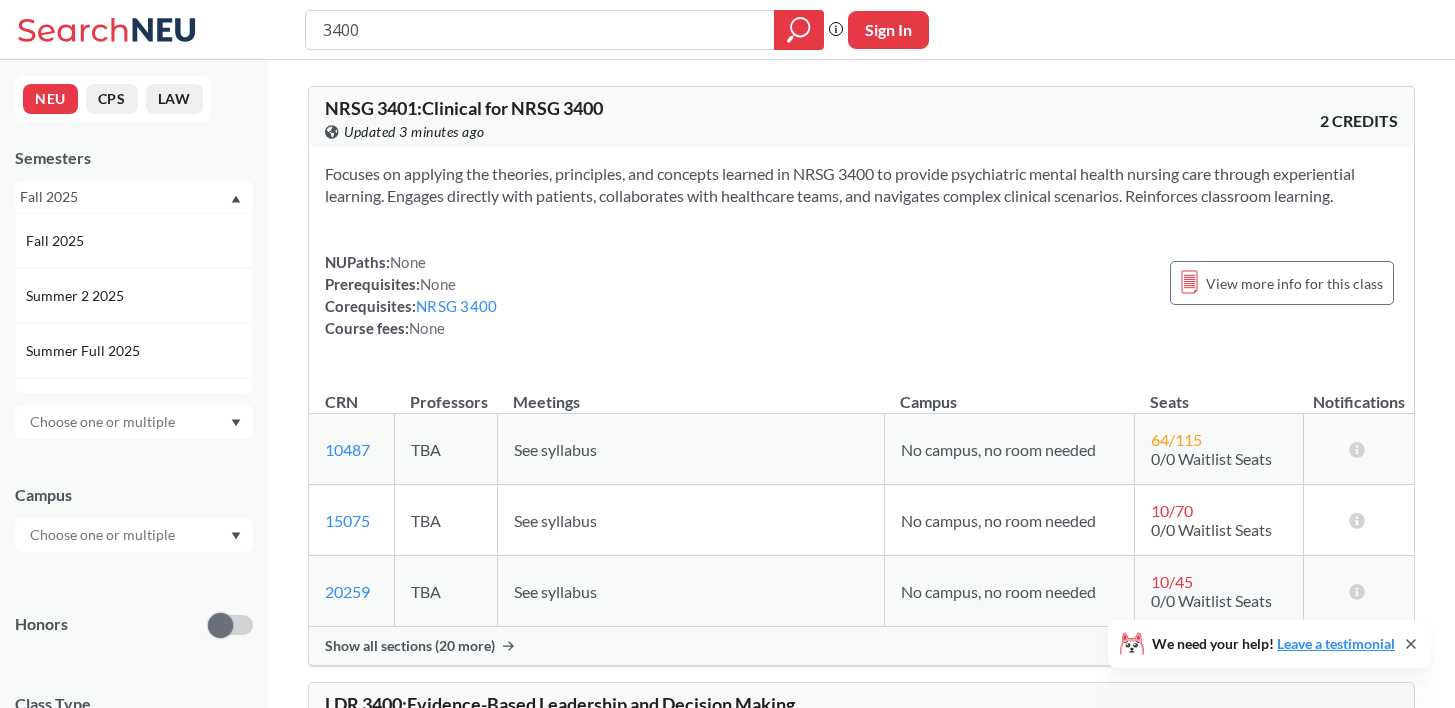 click on "Subject NU Path Campus Honors Class Type Lecture 1938 Seminar 302 Individual Instruction 251 Lab 128 Studio 102 Off-campus instruction 64 Recitation/Discussion 36 Off-campus instruction w/ lec 34 Course ID Range 1000 2000 3000 4000 5000 6000 7000 8000" at bounding box center (134, 691) 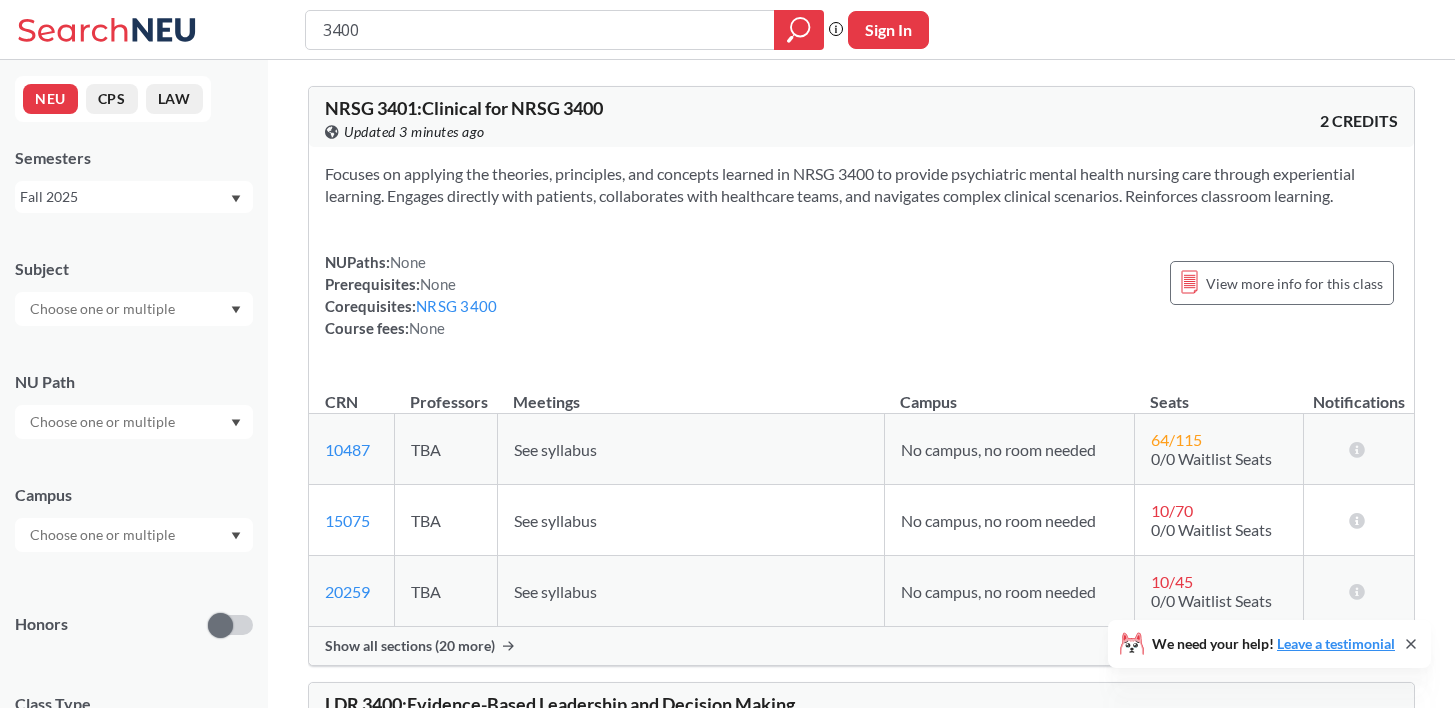 click on "Subject" at bounding box center [134, 282] 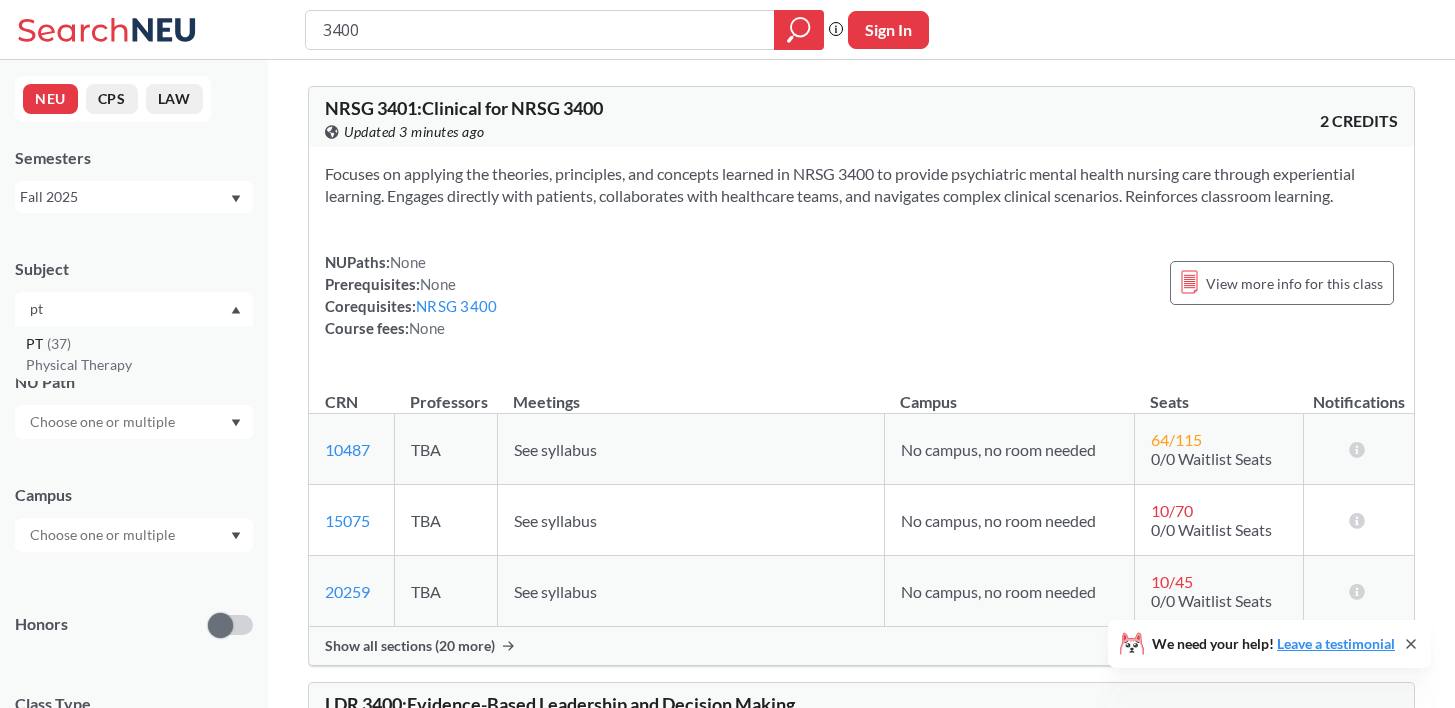 type on "pt" 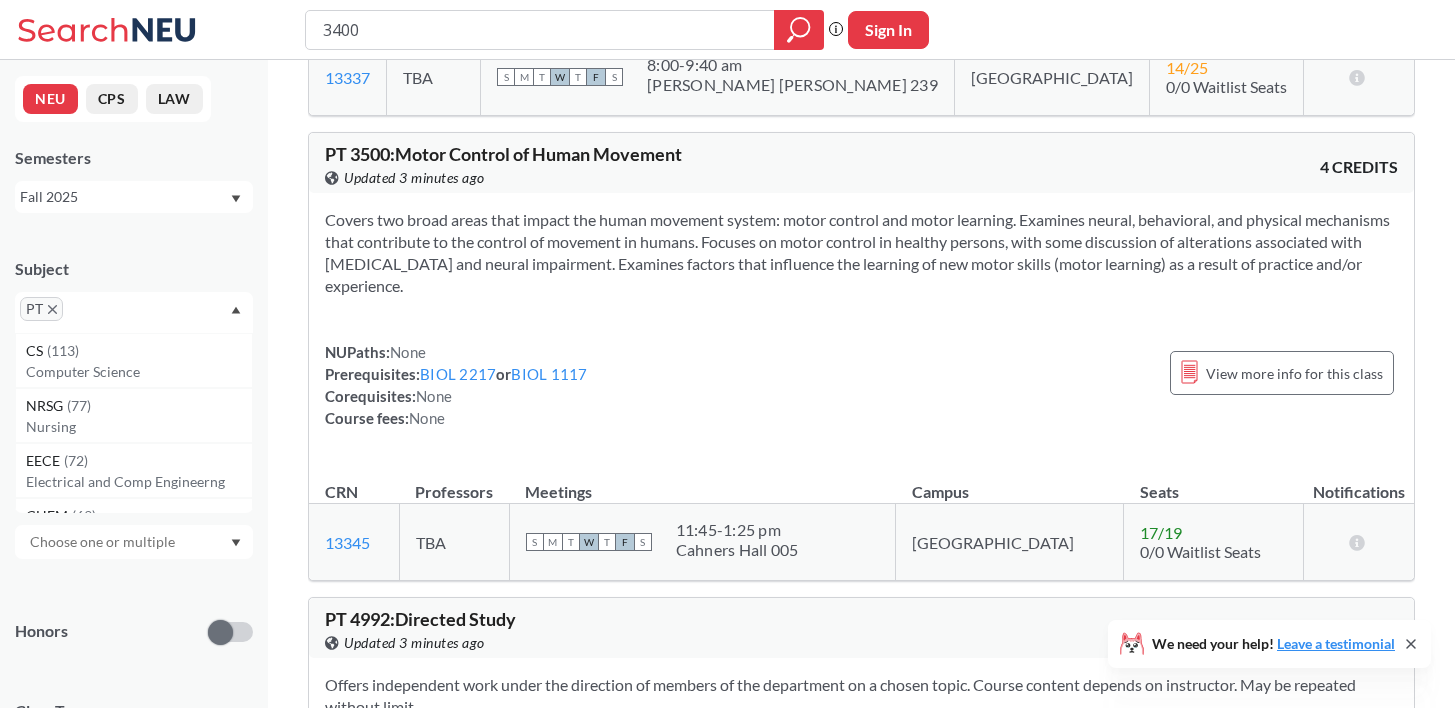 scroll, scrollTop: 489, scrollLeft: 0, axis: vertical 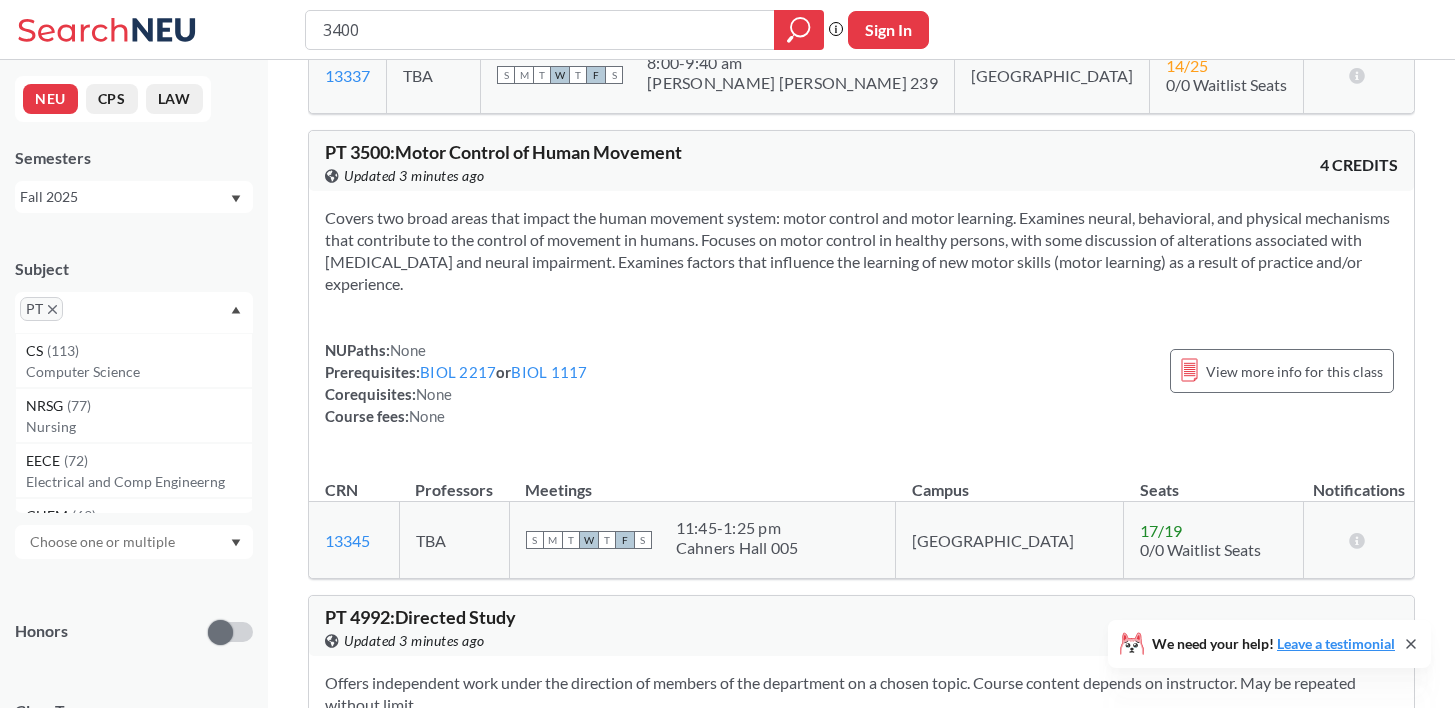 click on "Fall 2025" at bounding box center [134, 197] 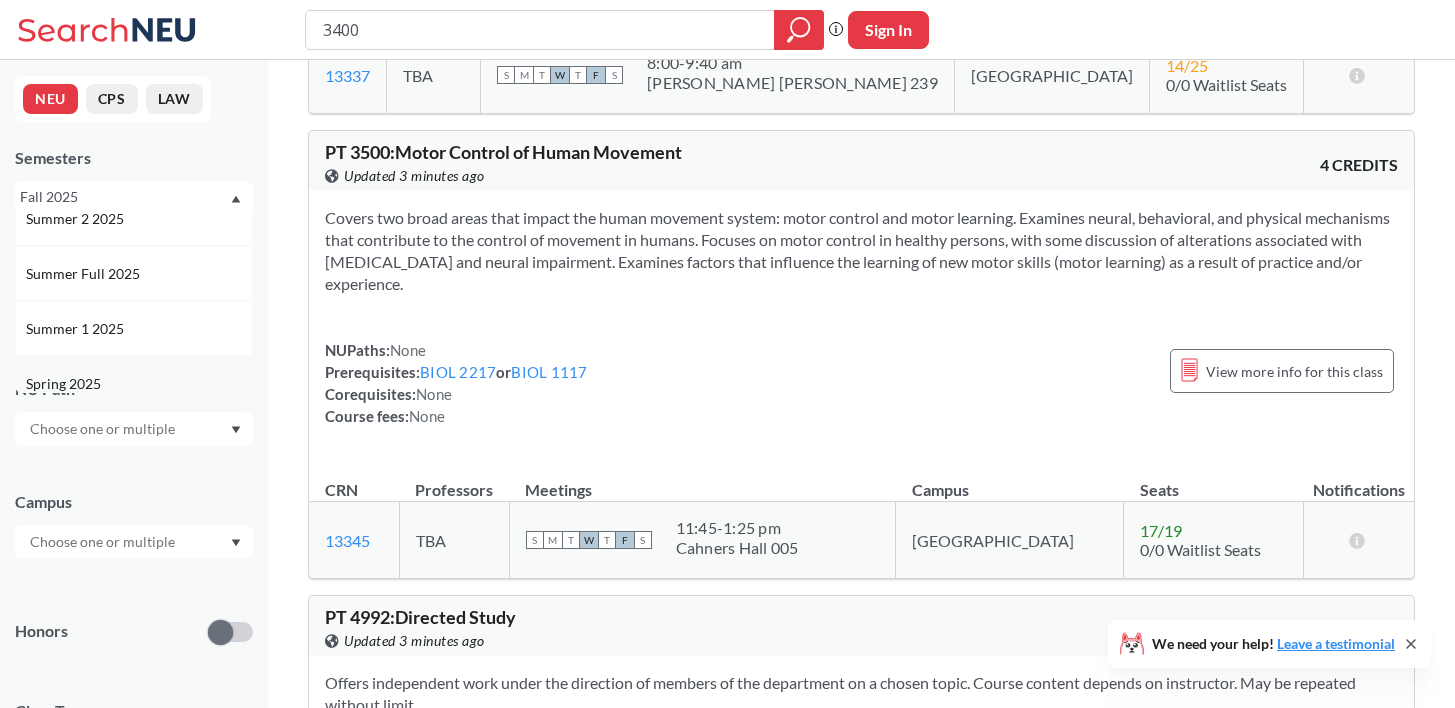 scroll, scrollTop: 0, scrollLeft: 0, axis: both 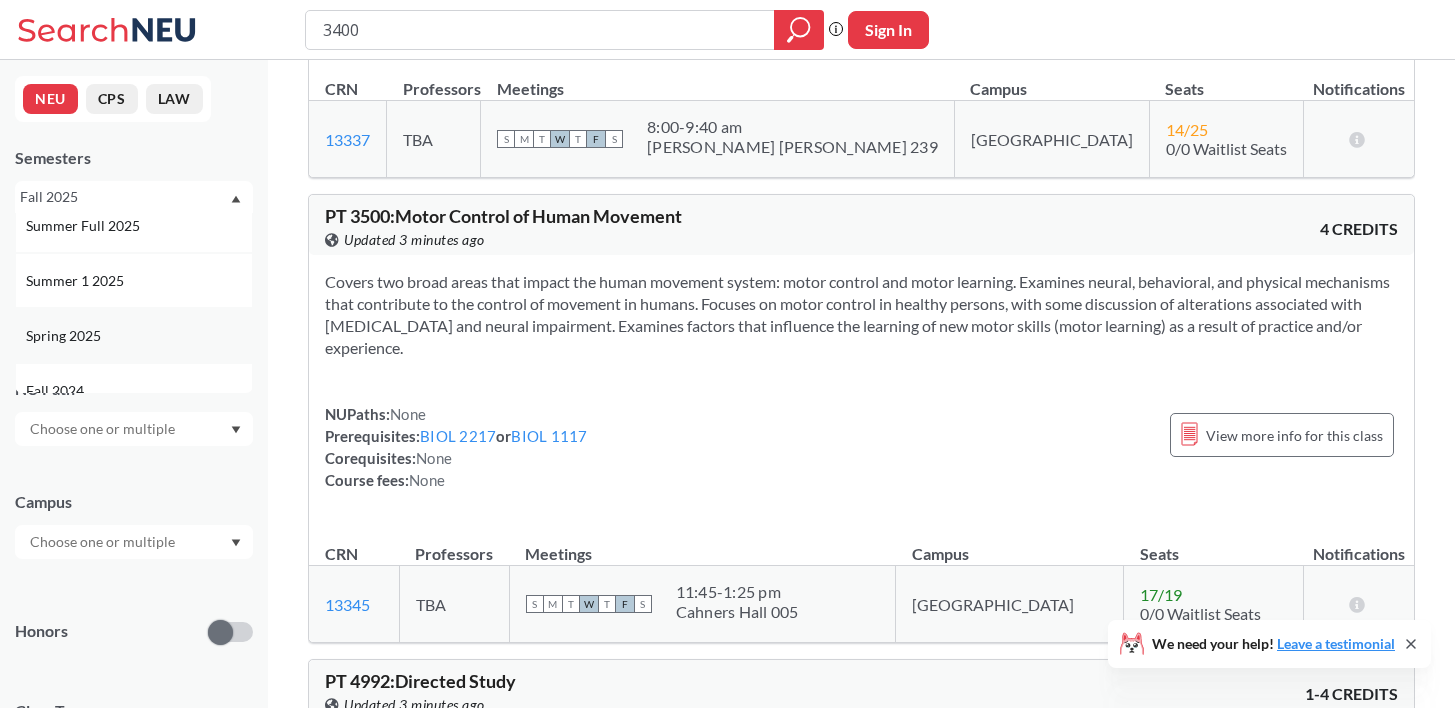 click on "Spring 2025" at bounding box center [139, 336] 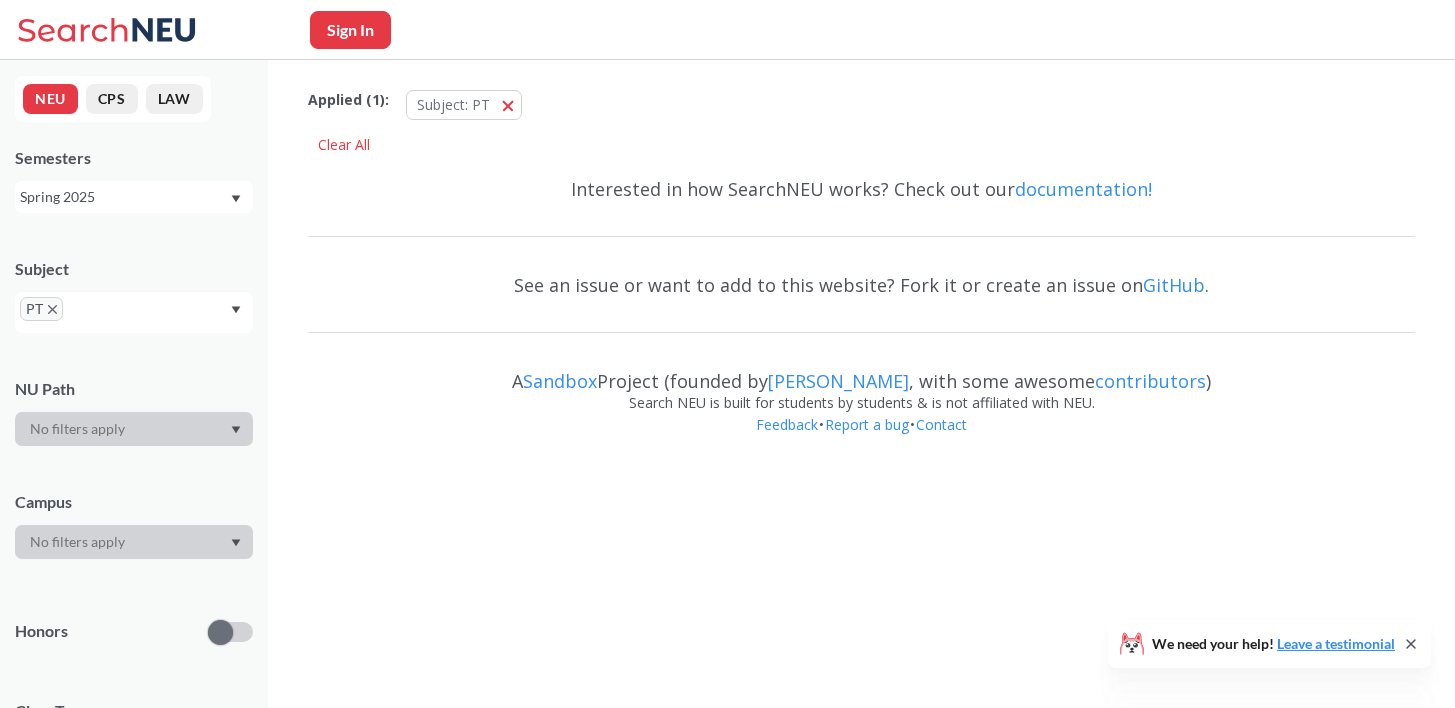 scroll, scrollTop: 0, scrollLeft: 0, axis: both 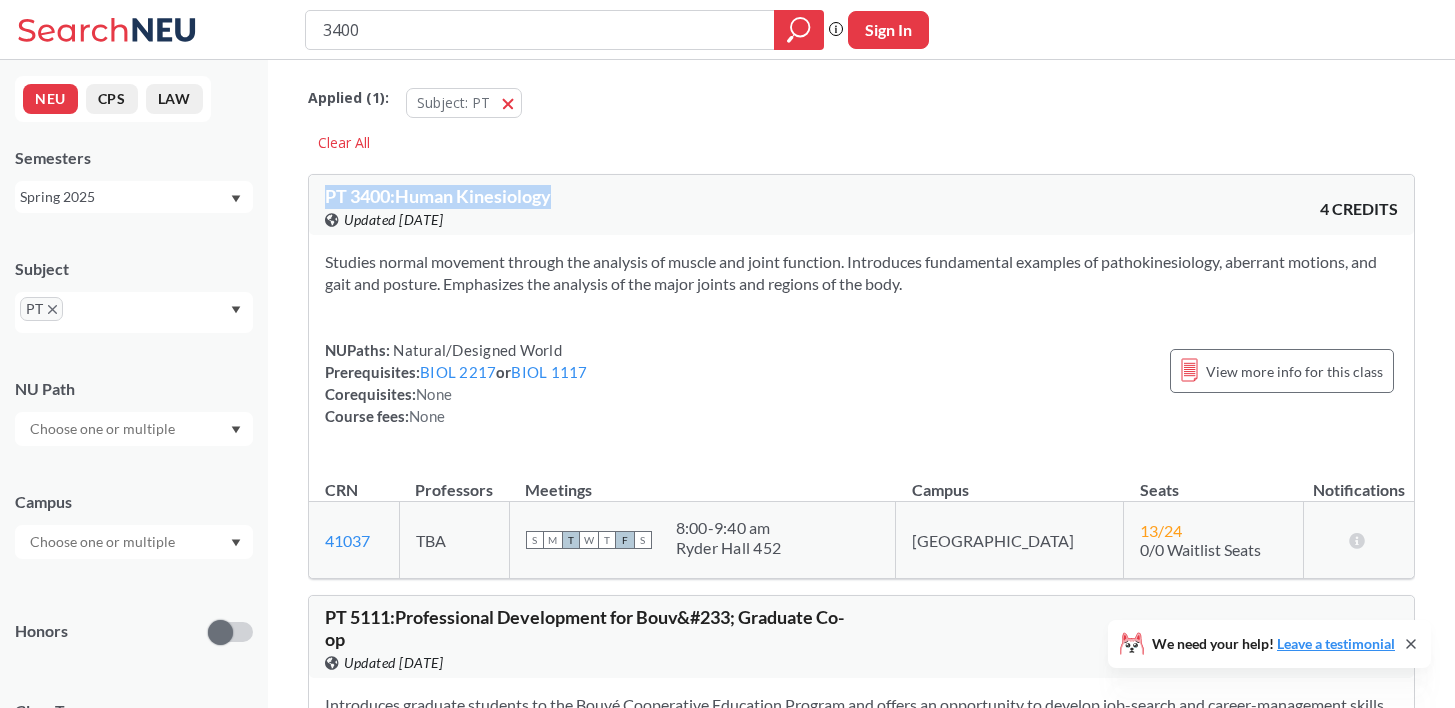 drag, startPoint x: 584, startPoint y: 195, endPoint x: 304, endPoint y: 192, distance: 280.01608 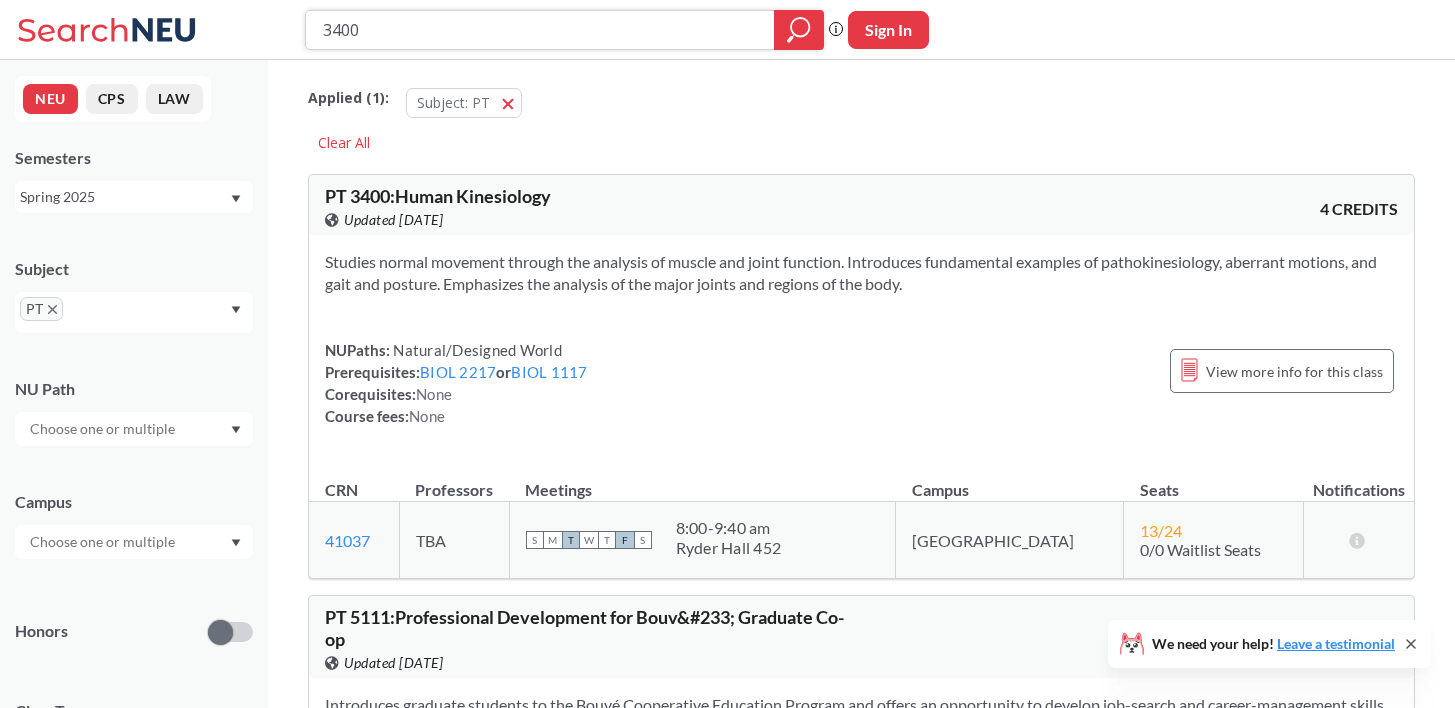 click on "3400" at bounding box center (540, 30) 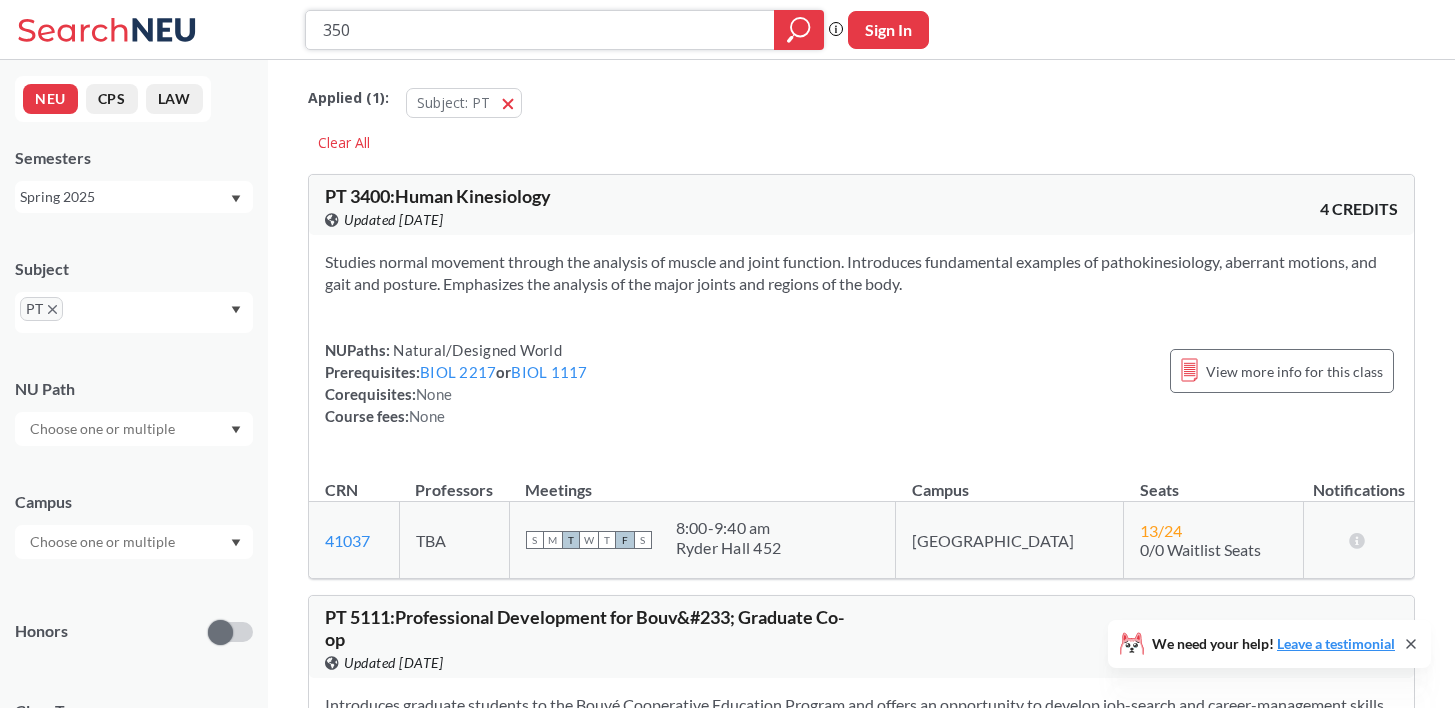 type on "3500" 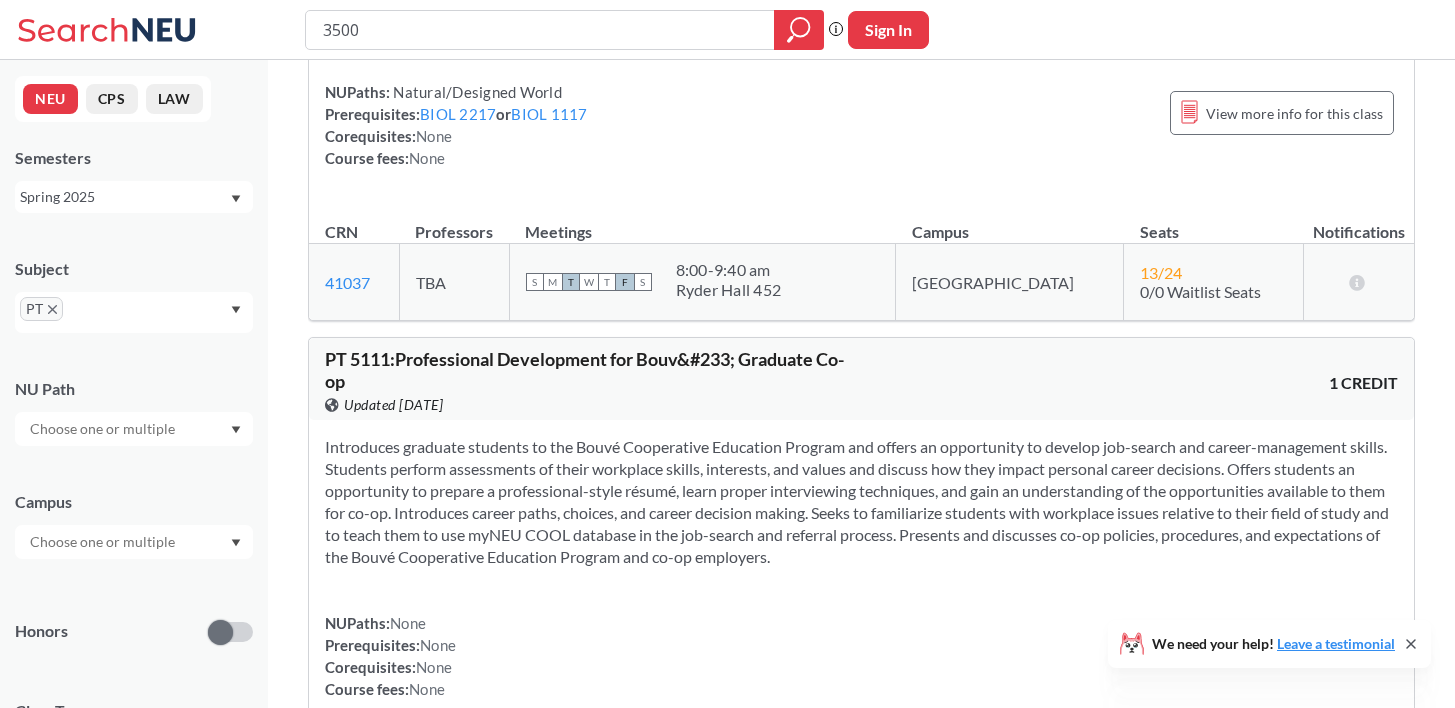 scroll, scrollTop: 315, scrollLeft: 0, axis: vertical 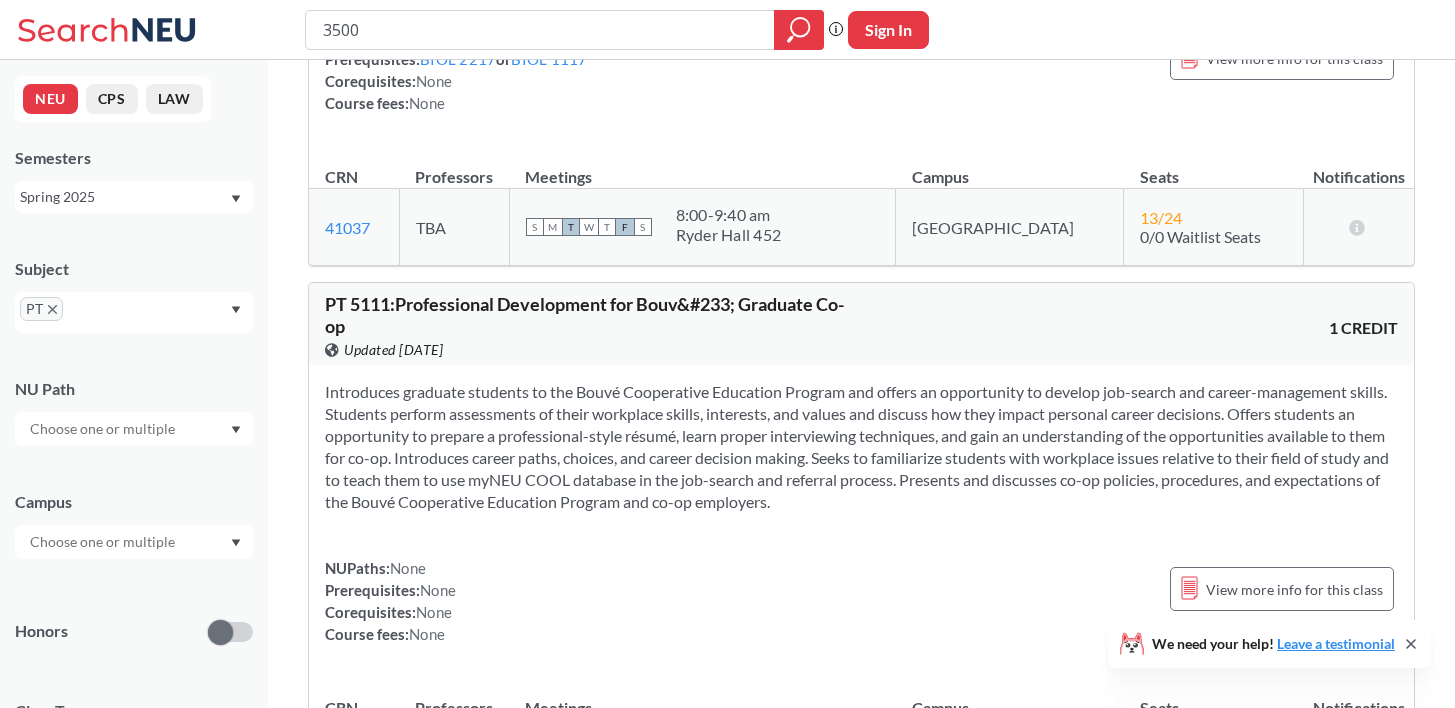 click on "Spring 2025" at bounding box center [134, 197] 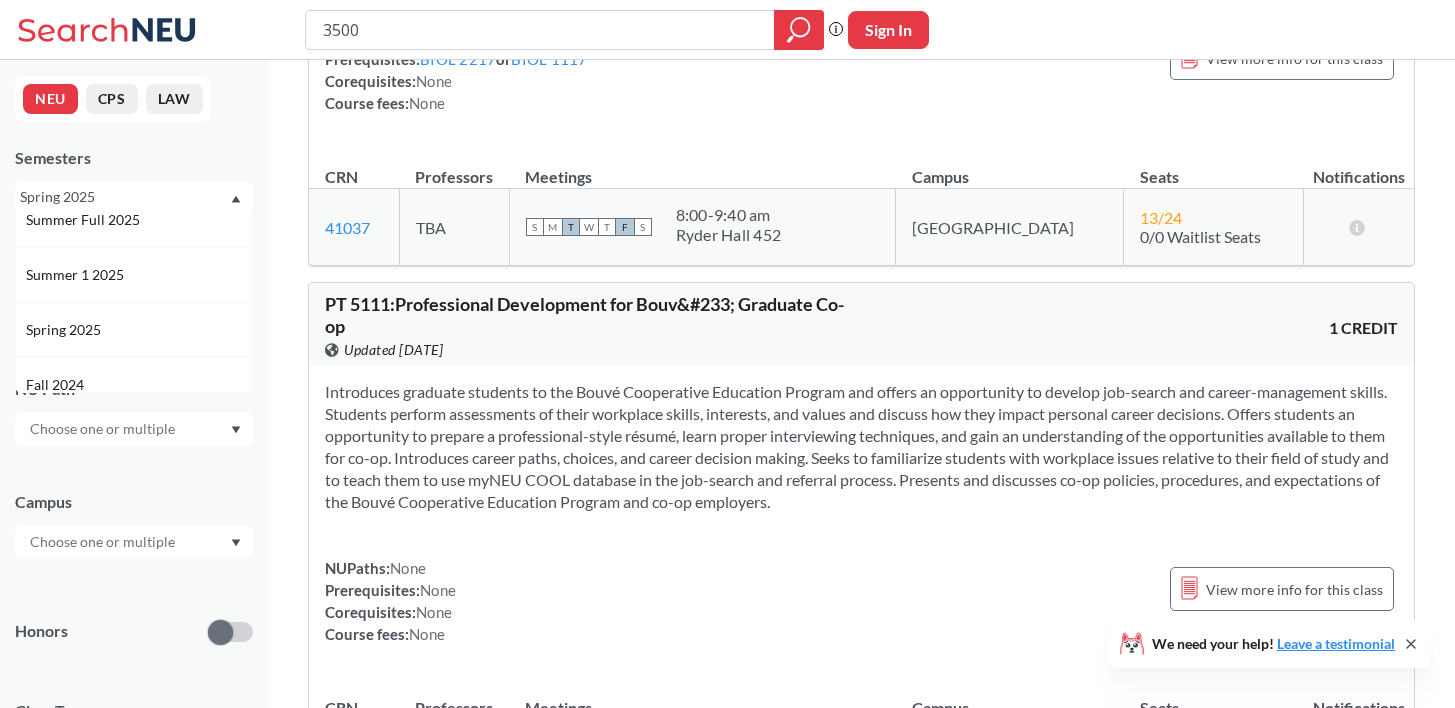 scroll, scrollTop: 225, scrollLeft: 0, axis: vertical 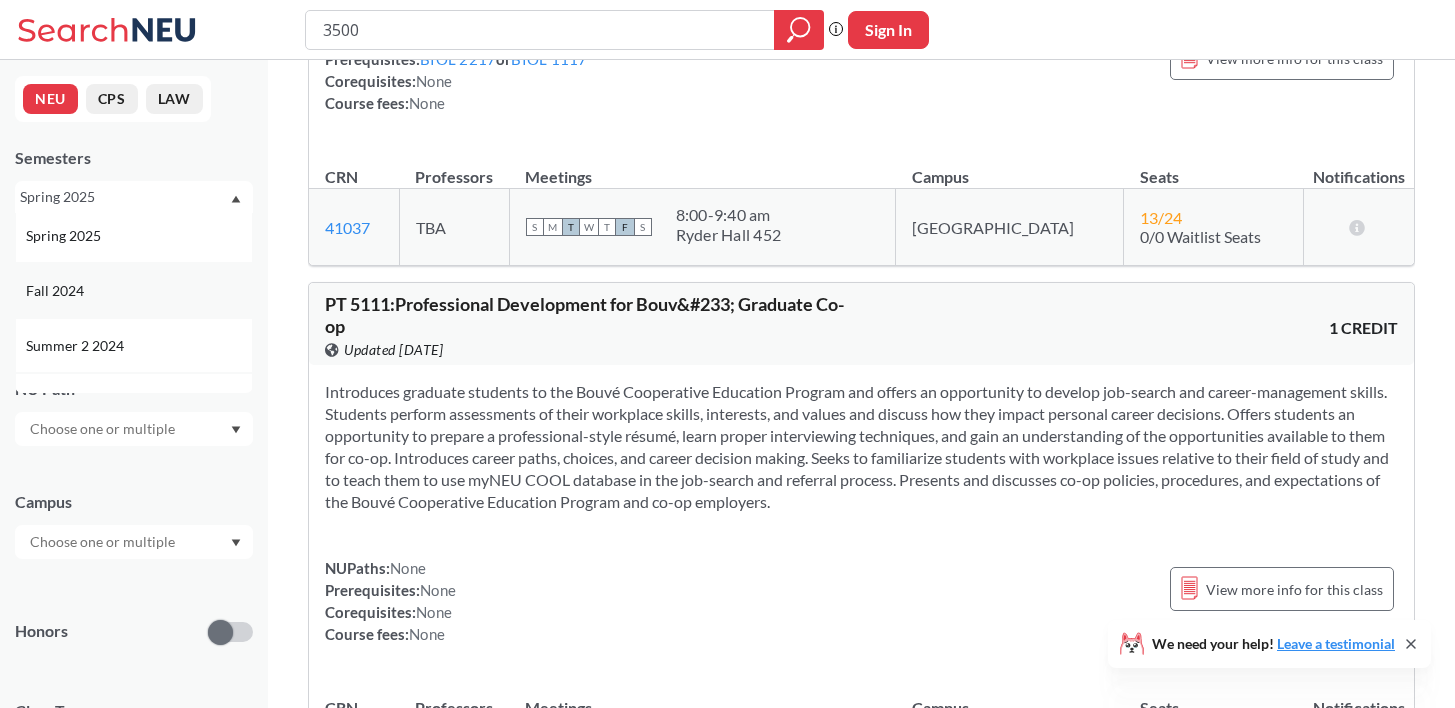 click on "Fall 2024" at bounding box center [139, 291] 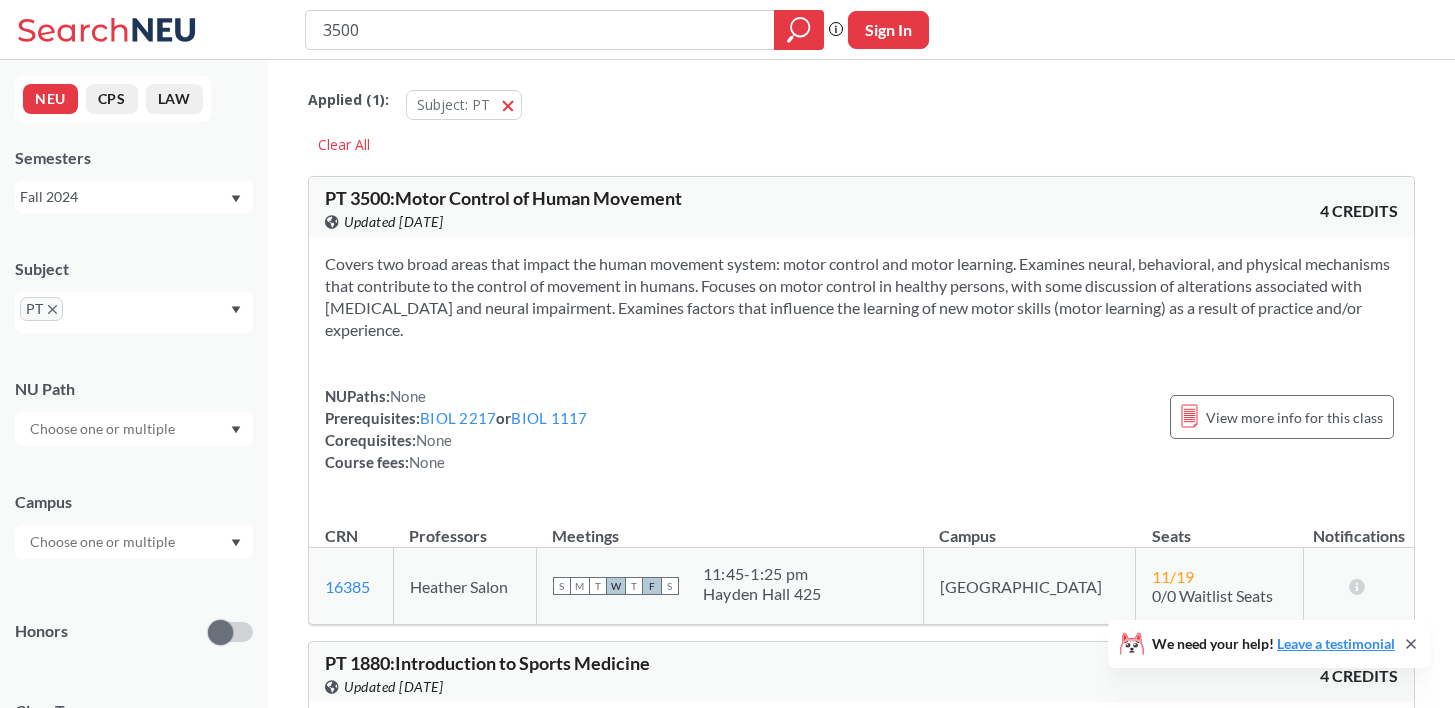 click on "Fall 2024" at bounding box center [124, 197] 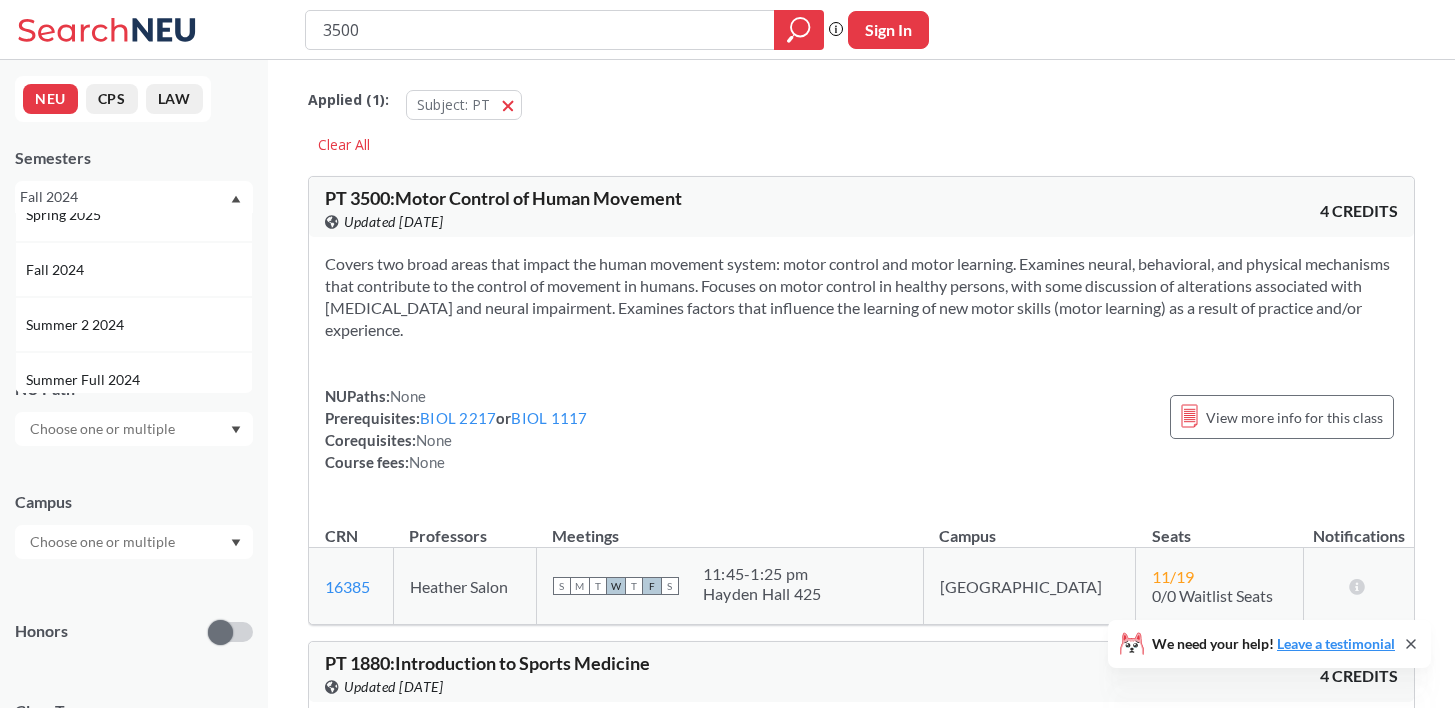 scroll, scrollTop: 373, scrollLeft: 0, axis: vertical 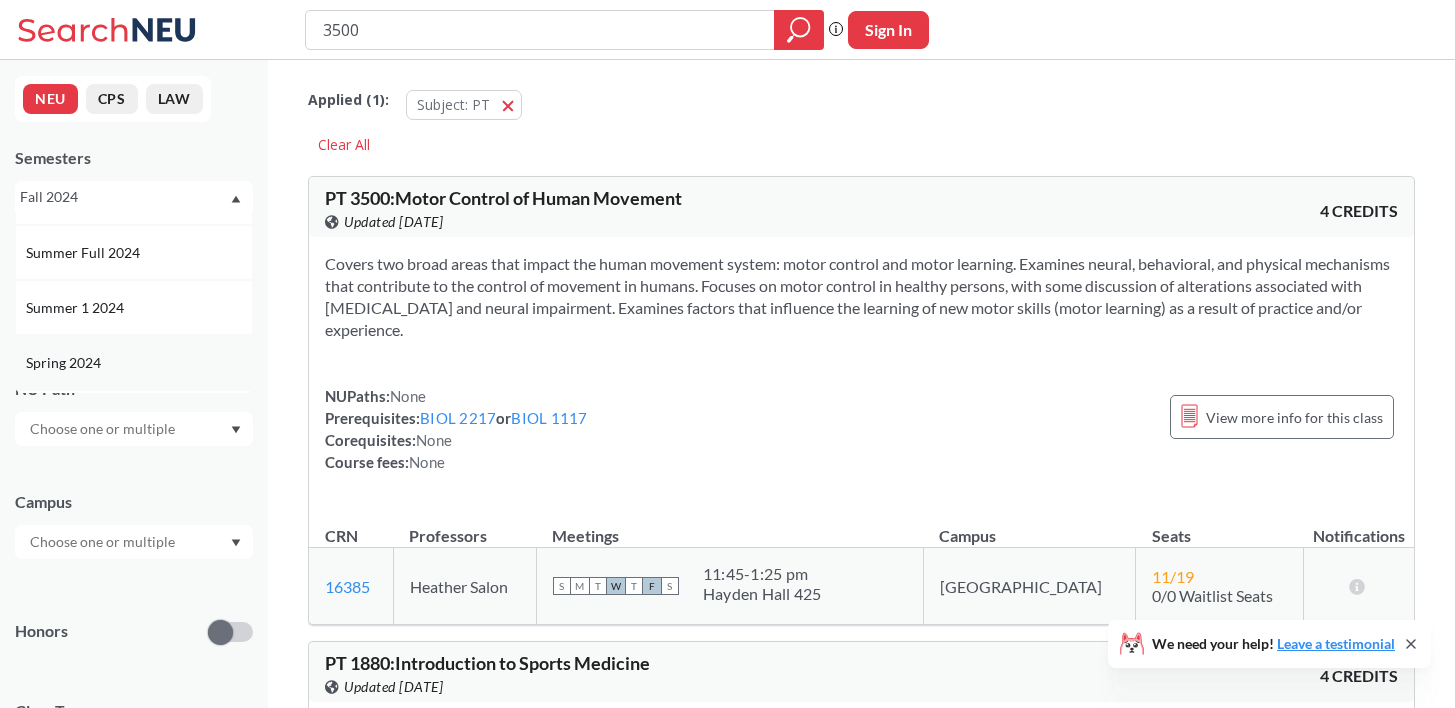 click on "Spring 2024" at bounding box center (134, 362) 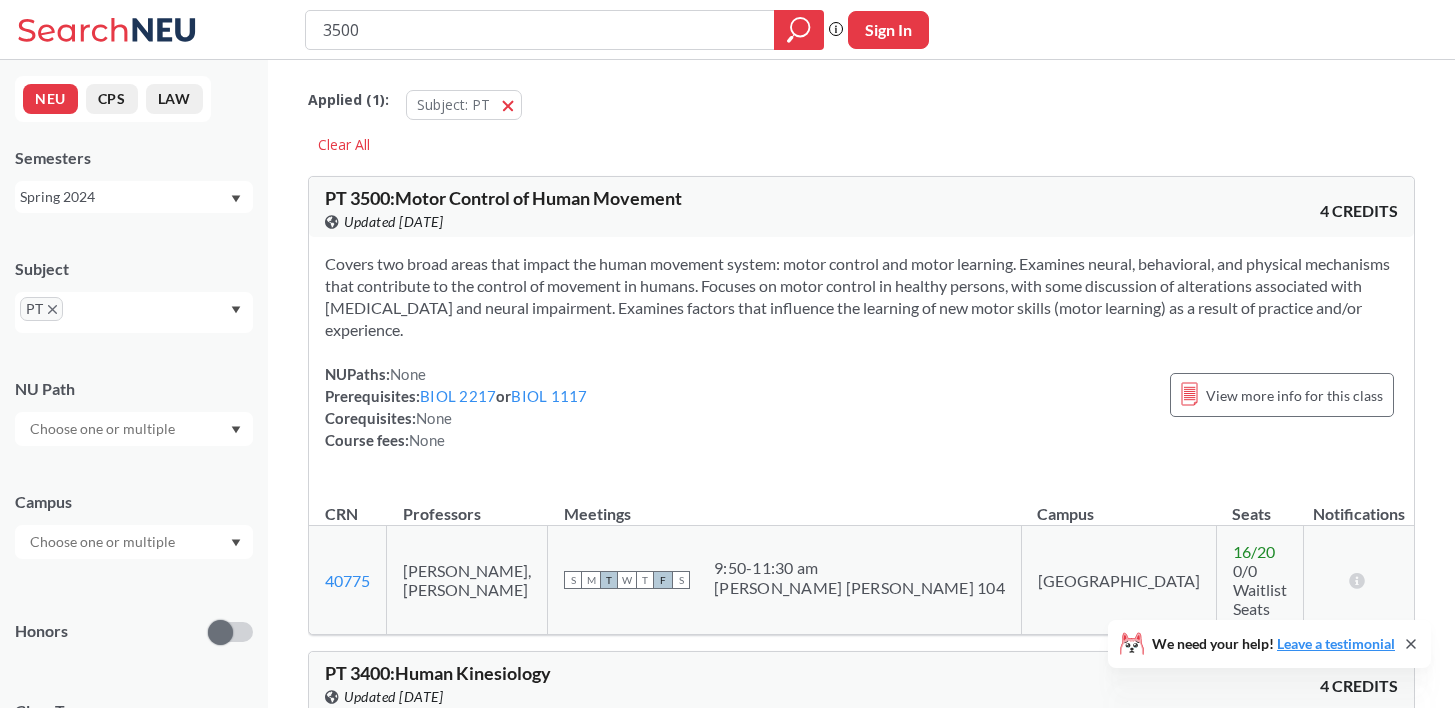 click on "NEU CPS LAW Semesters Spring 2024 Subject PT NU Path Campus Honors Class Type Lecture 15 Individual Instruction 6 Lab 4 Off-campus instruction 3 Seminar 3 Course ID Range 1000 2000 3000 4000 5000 6000 7000 8000" at bounding box center (134, 384) 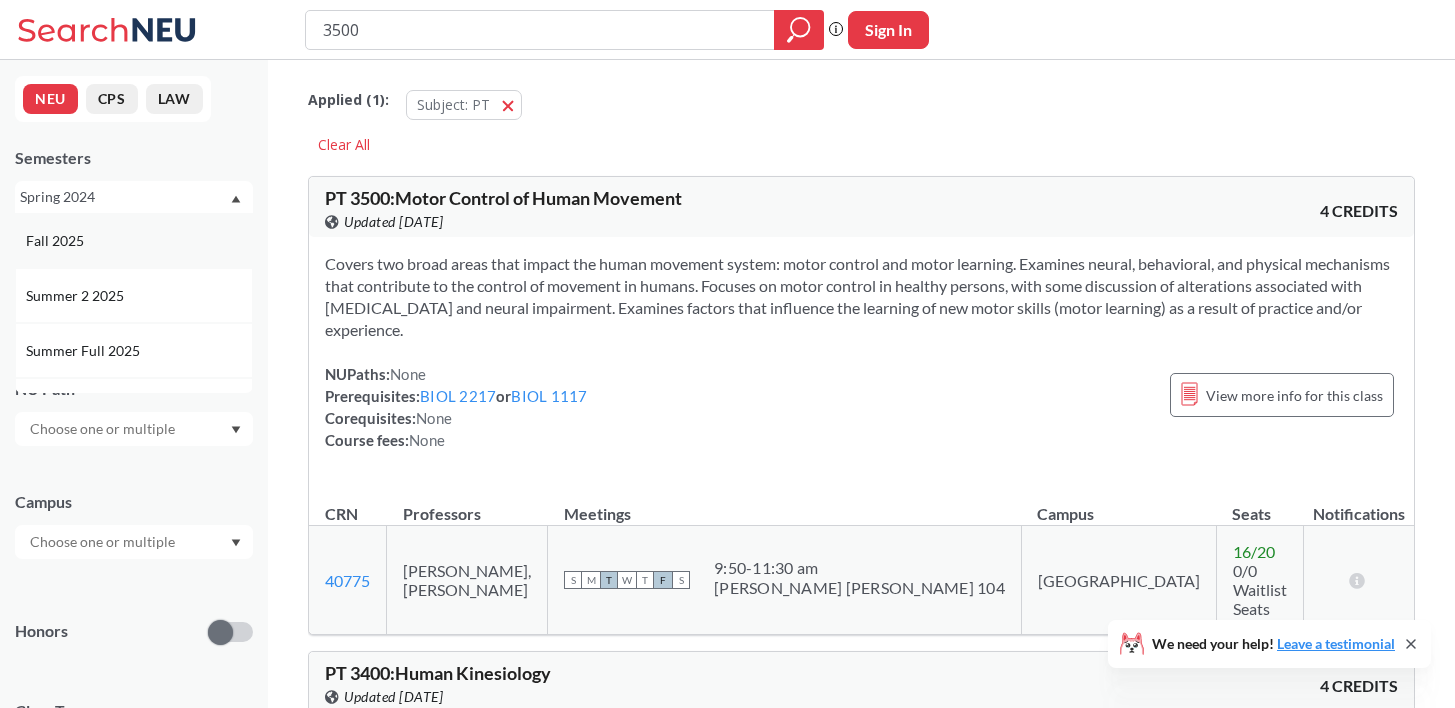 click on "Fall 2025" at bounding box center (134, 240) 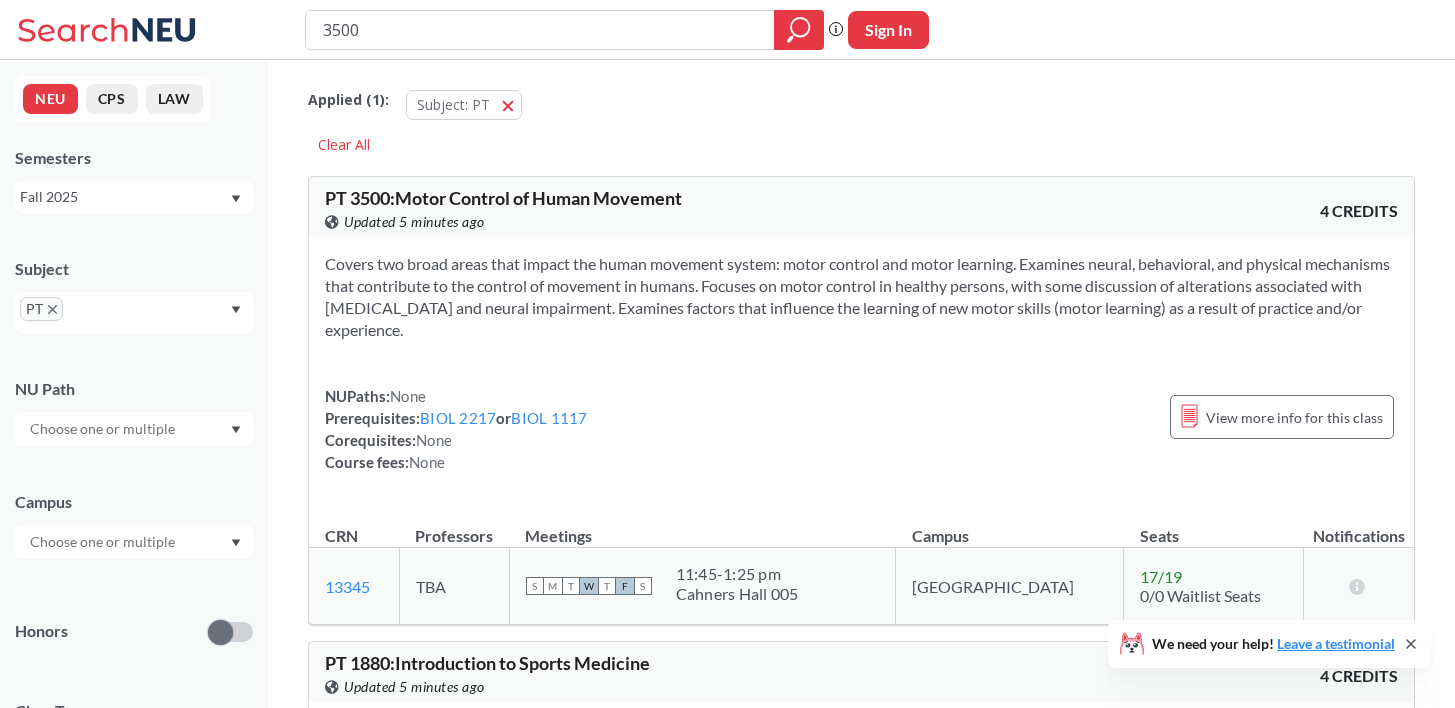 click on "Fall 2025" at bounding box center (124, 197) 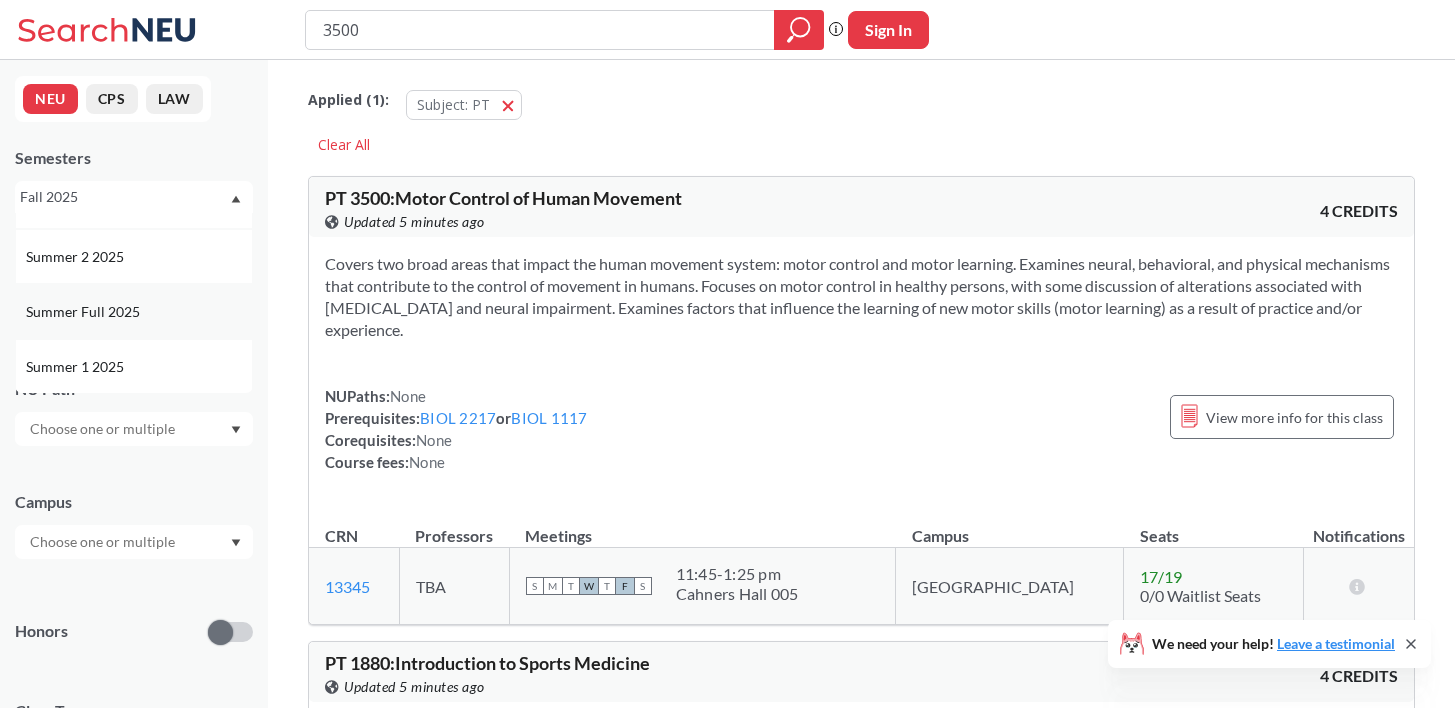 scroll, scrollTop: 42, scrollLeft: 0, axis: vertical 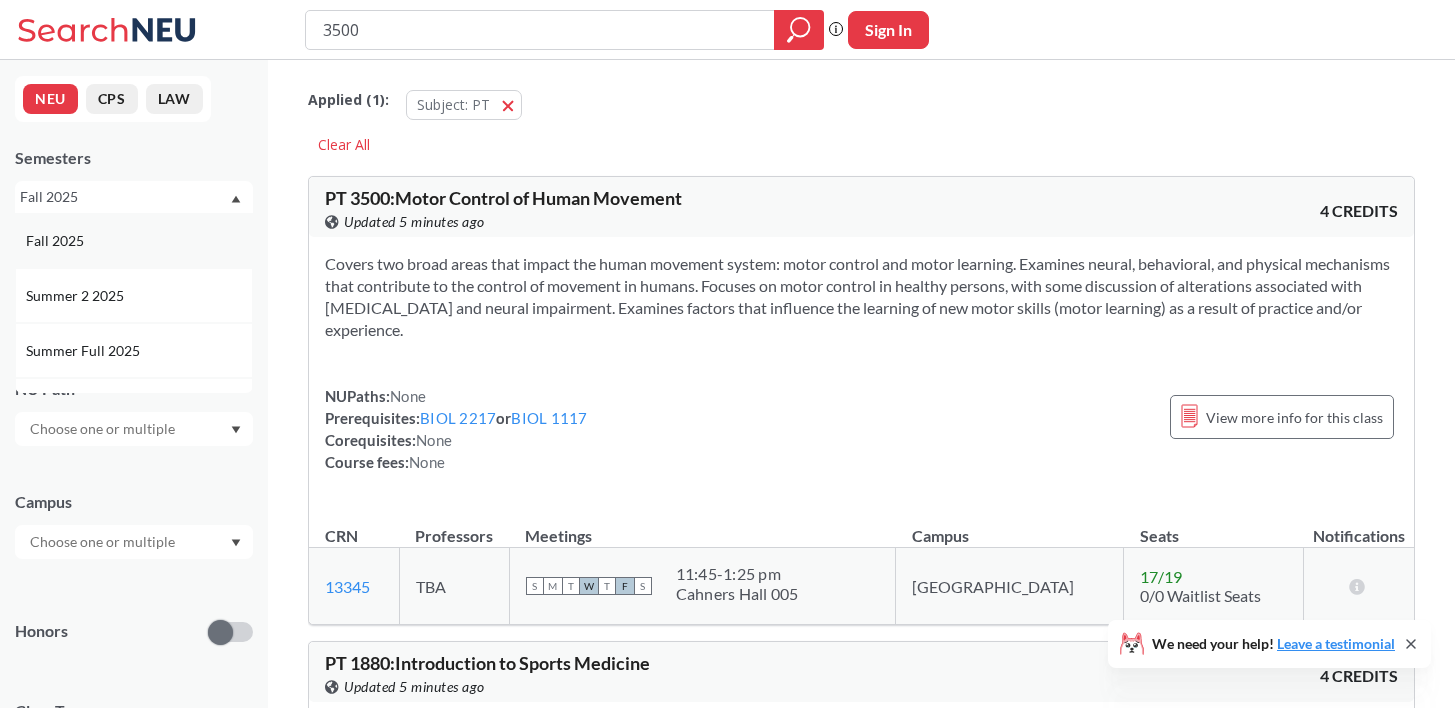 click on "Fall 2025" at bounding box center [139, 241] 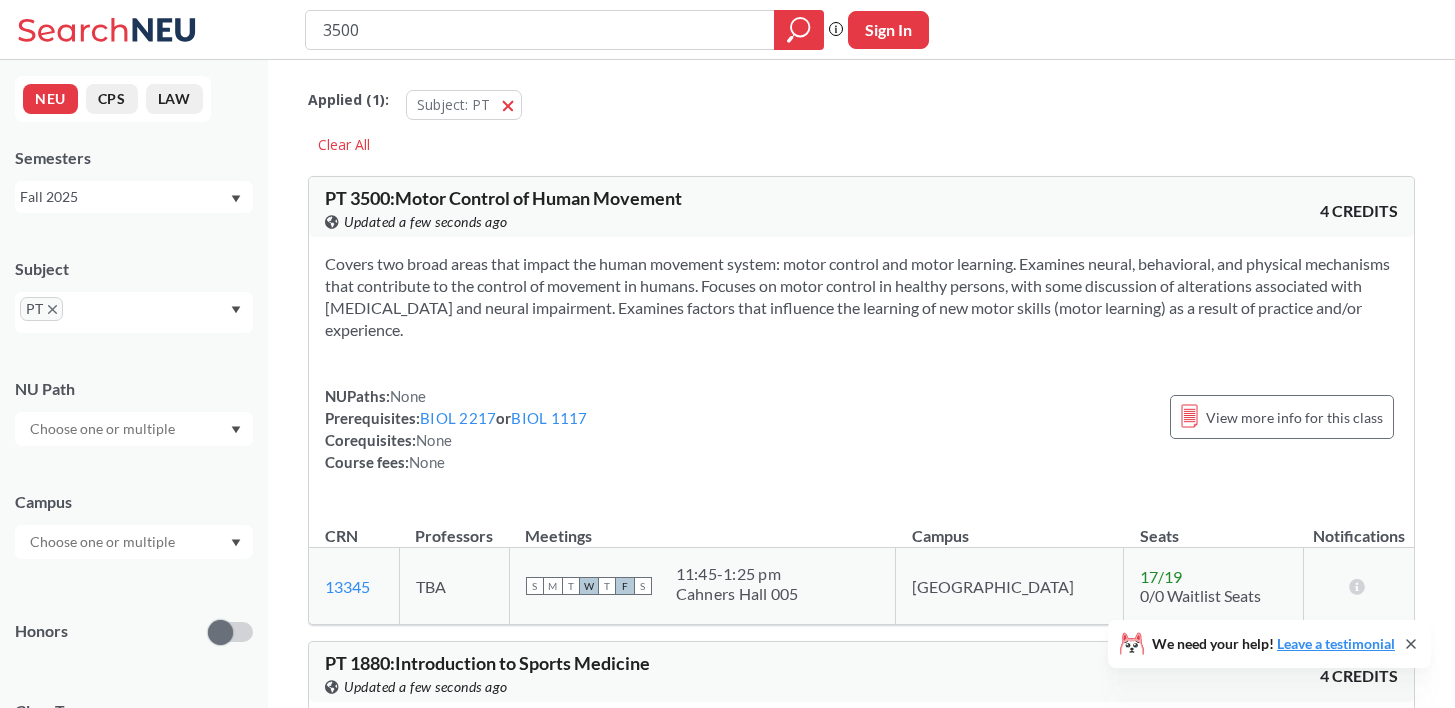 click on "Fall 2025" at bounding box center [134, 197] 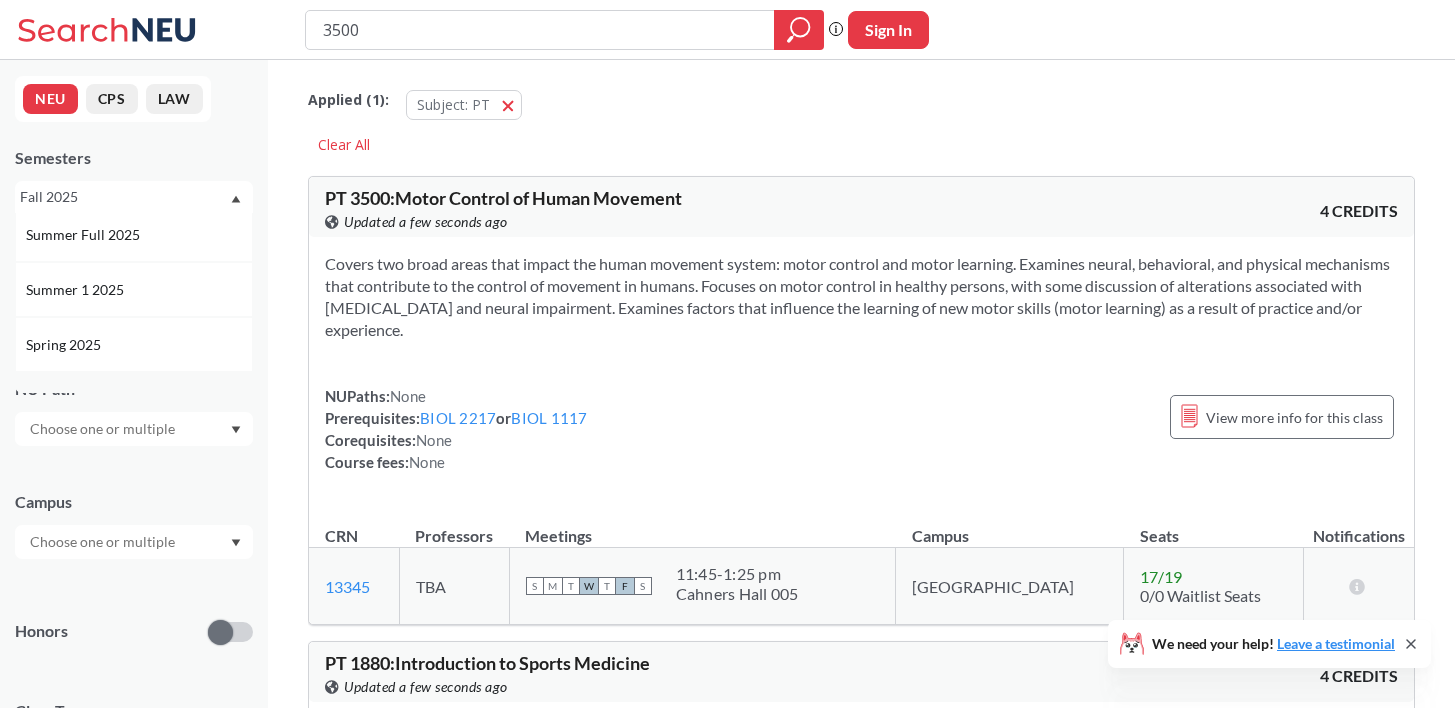 scroll, scrollTop: 110, scrollLeft: 0, axis: vertical 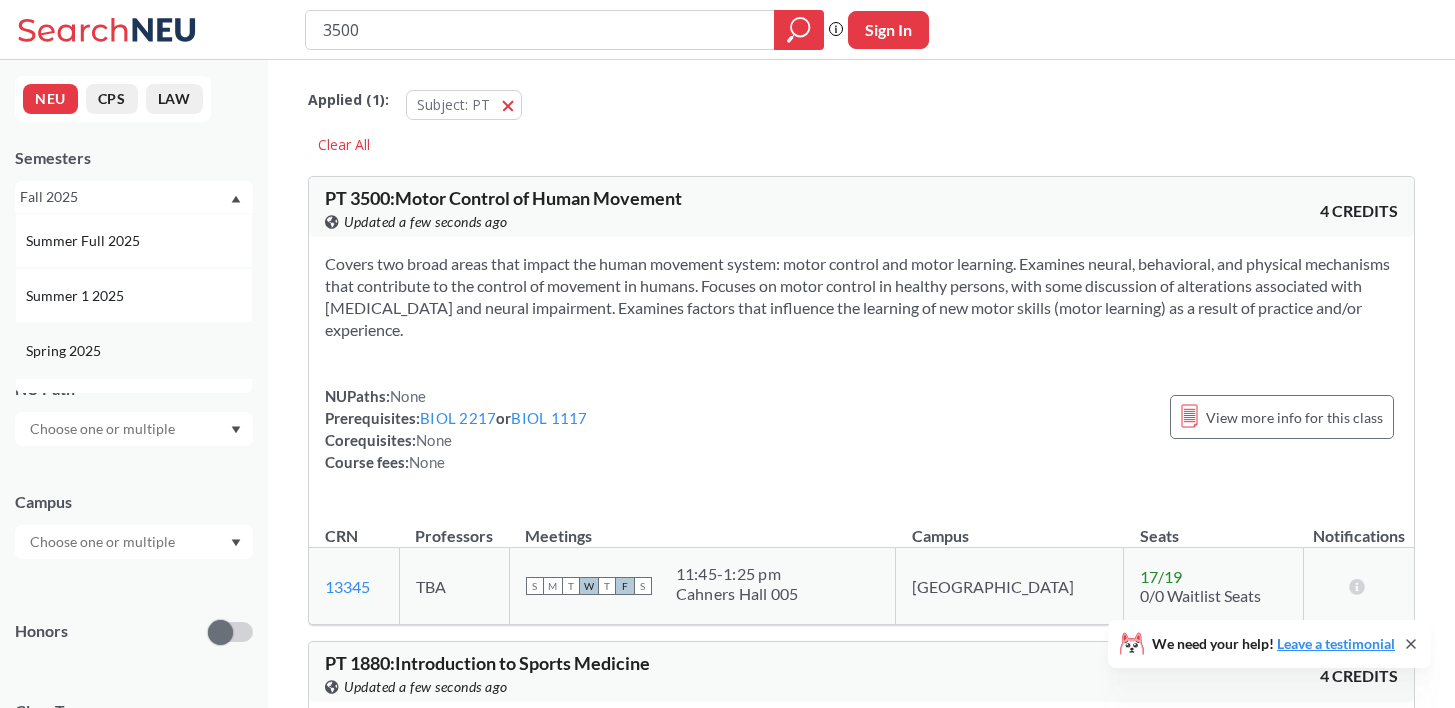 click on "Spring 2025" at bounding box center (65, 351) 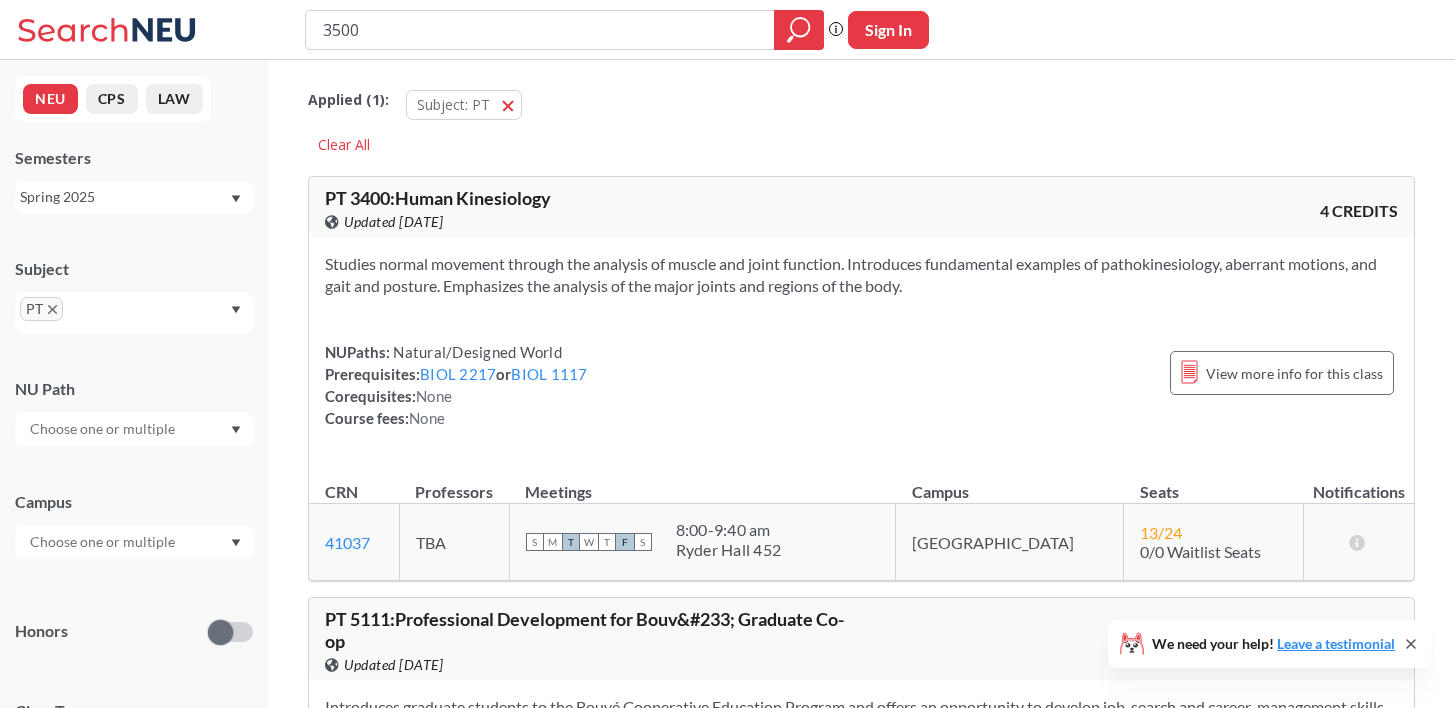scroll, scrollTop: 0, scrollLeft: 0, axis: both 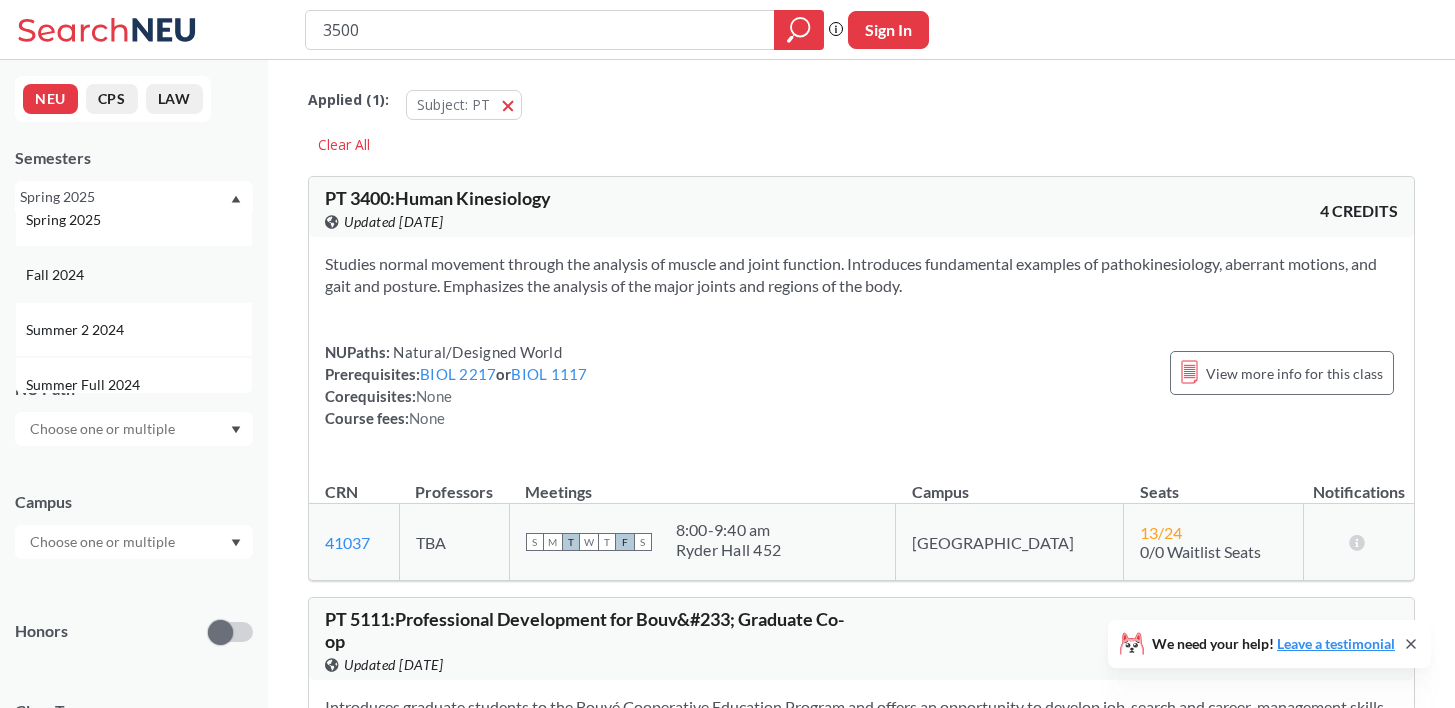 click on "Fall 2024" at bounding box center (139, 275) 